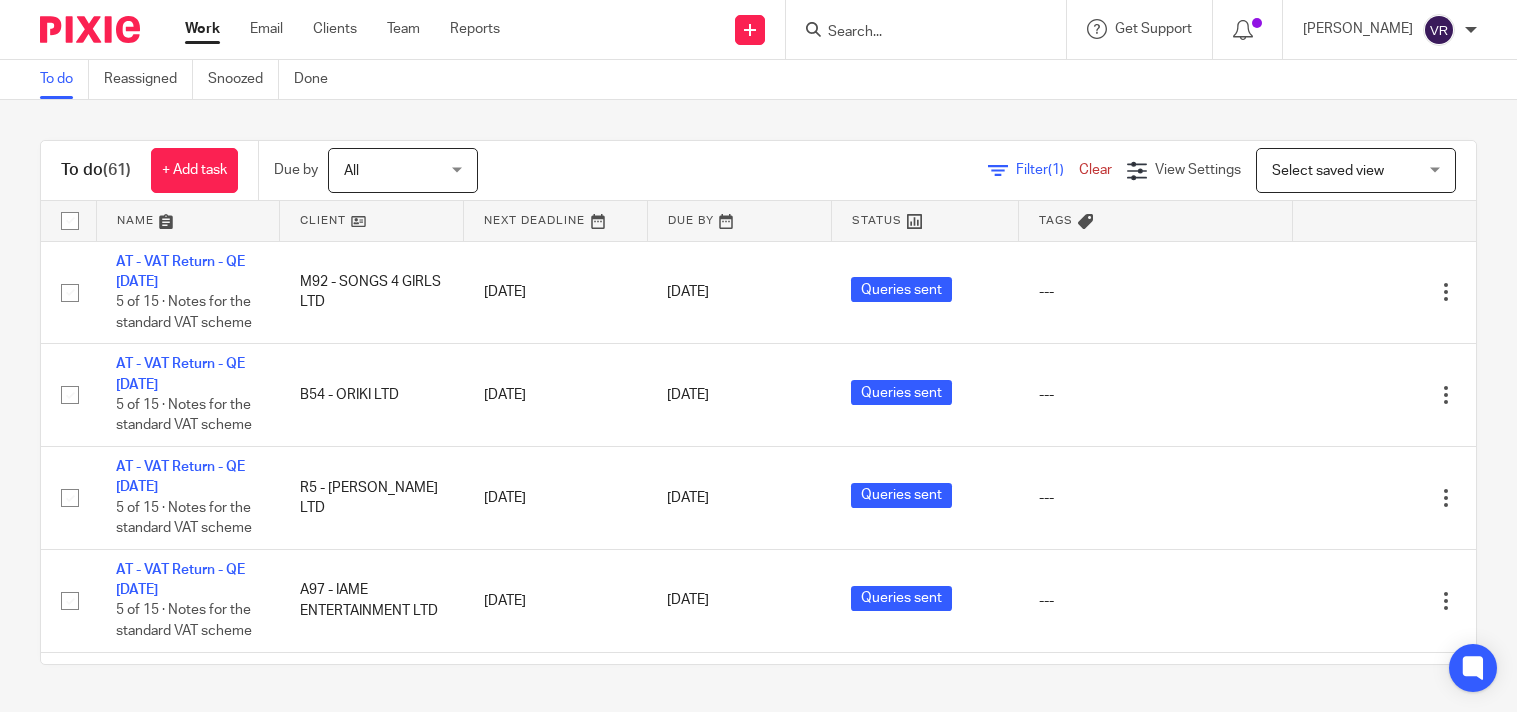 scroll, scrollTop: 0, scrollLeft: 0, axis: both 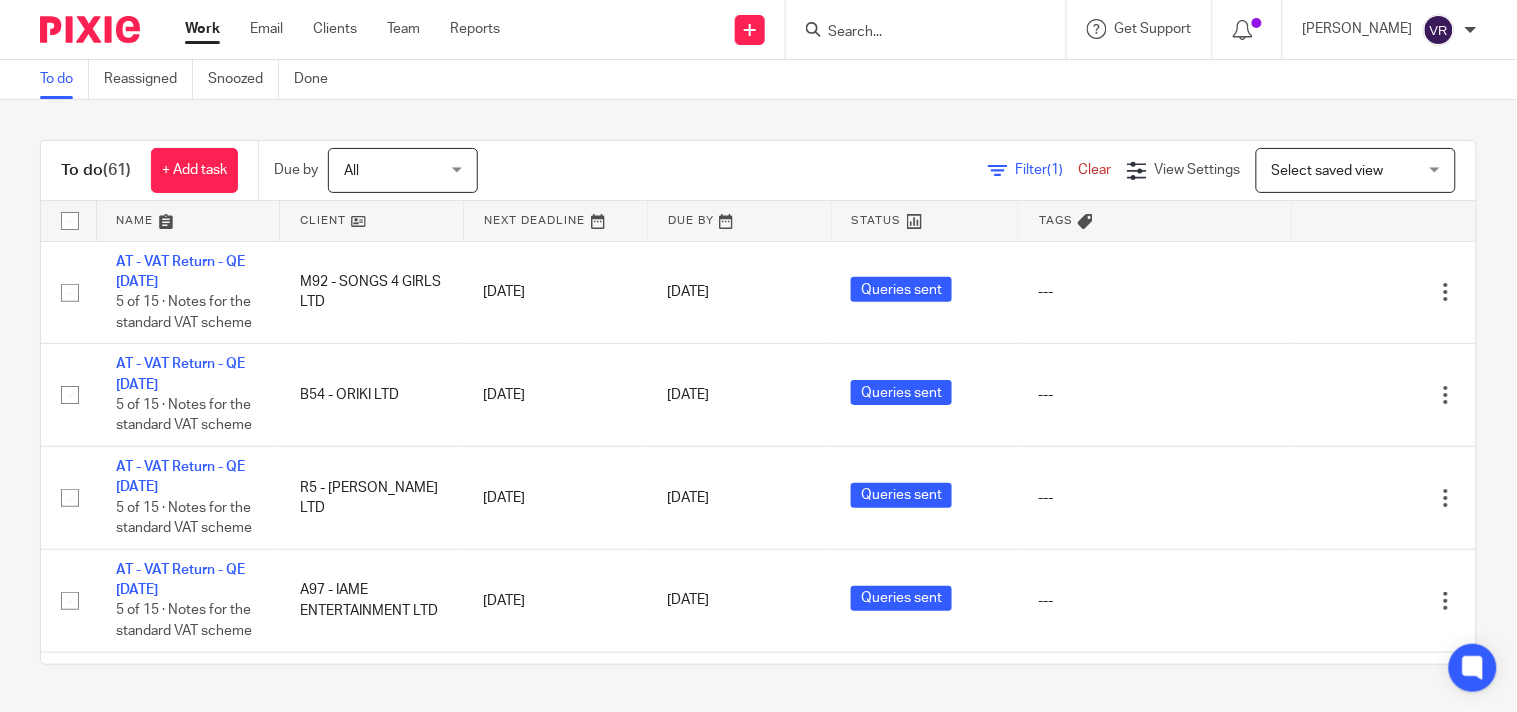 click on "To do
(61)   + Add task    Due by
All
All
Today
Tomorrow
This week
Next week
This month
Next month
All
all     Filter
(1) Clear     View Settings   View Settings     (1) Filters   Clear   Save     Manage saved views
Select saved view
Select saved view
Select saved view
All tasks
Cs01
Dormant
Paye reg
Vat reg
Name     Client     Next Deadline     Due By     Status   Tags       AT - VAT Return - QE 30-06-2025
5
of
15 ·
Notes for the standard VAT scheme
M92 - SONGS 4 GIRLS LTD
29 Jul 2025" at bounding box center [758, 402] 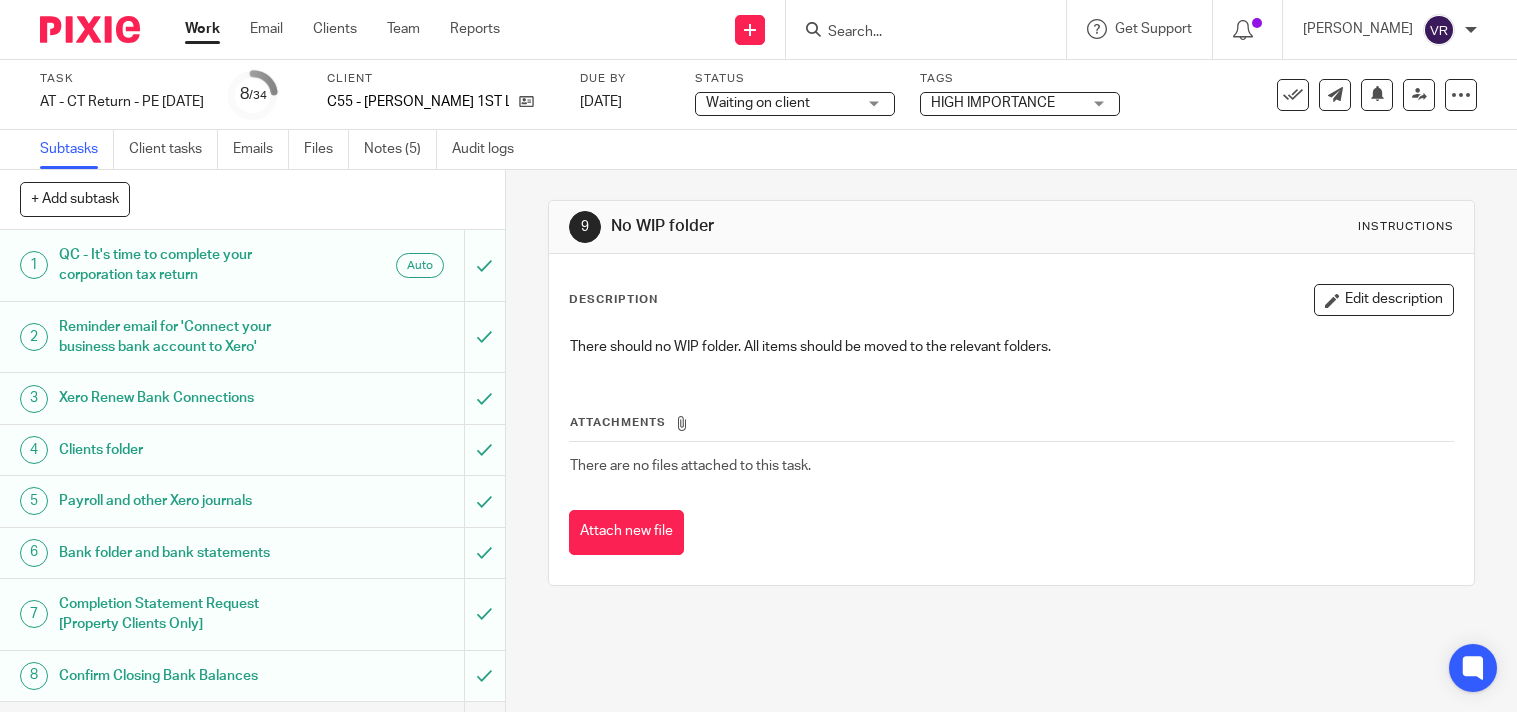 scroll, scrollTop: 0, scrollLeft: 0, axis: both 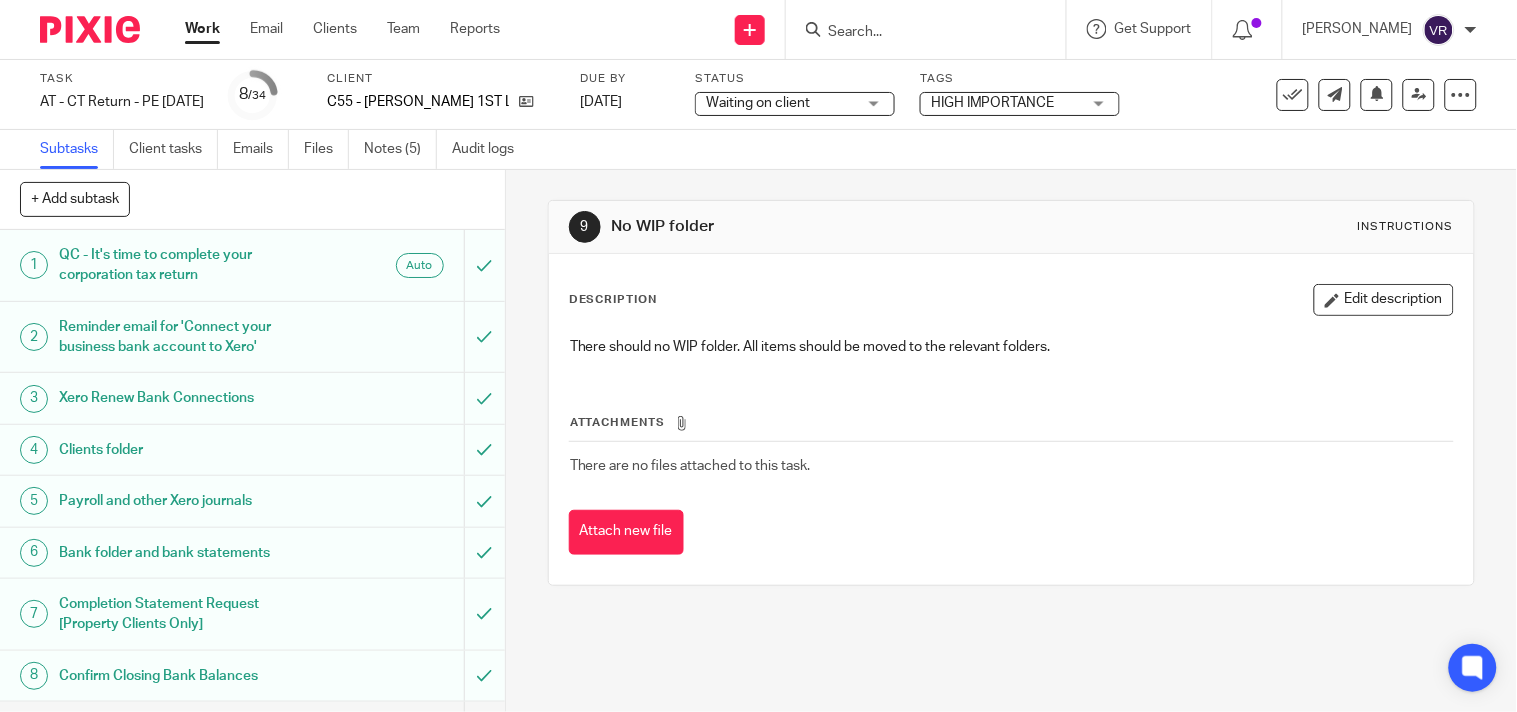 click on "Waiting on client
Waiting on client" at bounding box center (795, 104) 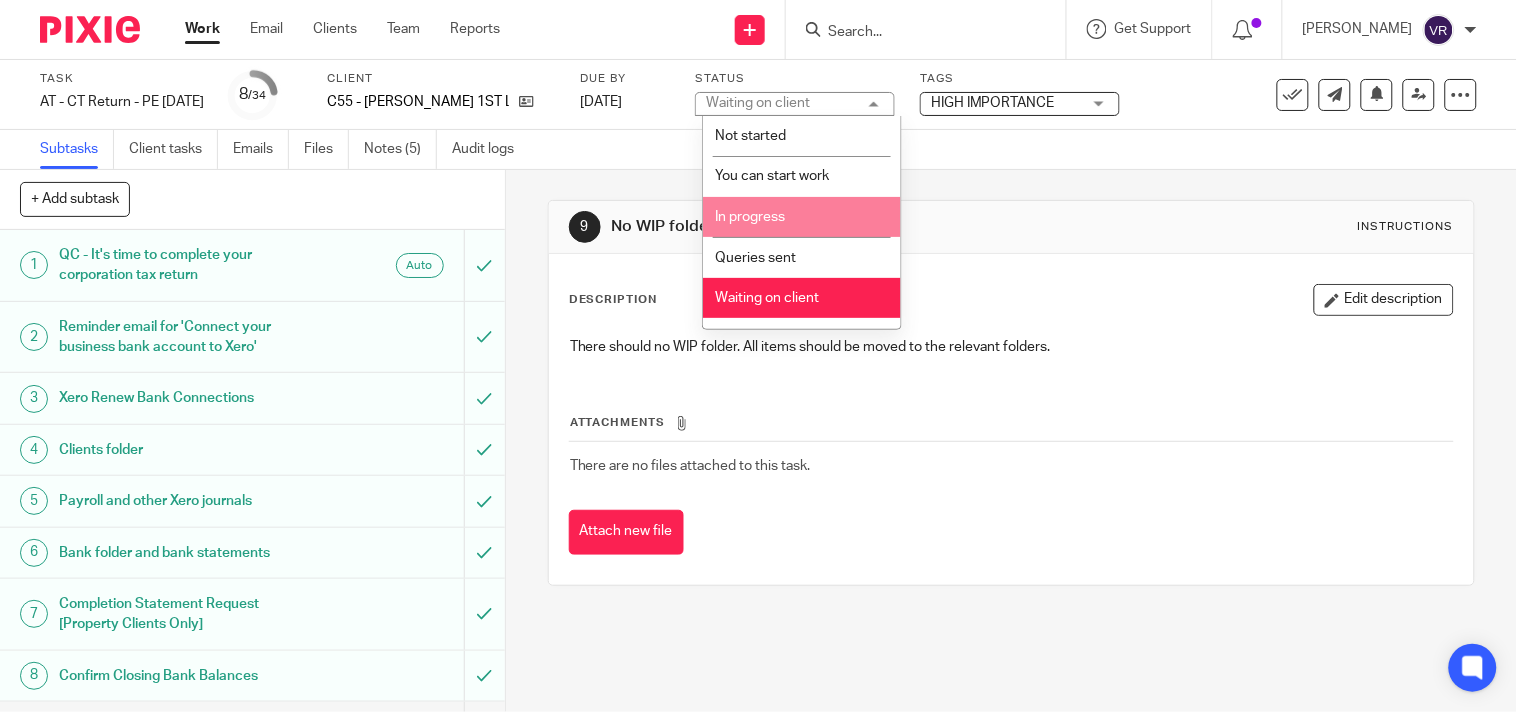 click on "In progress" at bounding box center [802, 217] 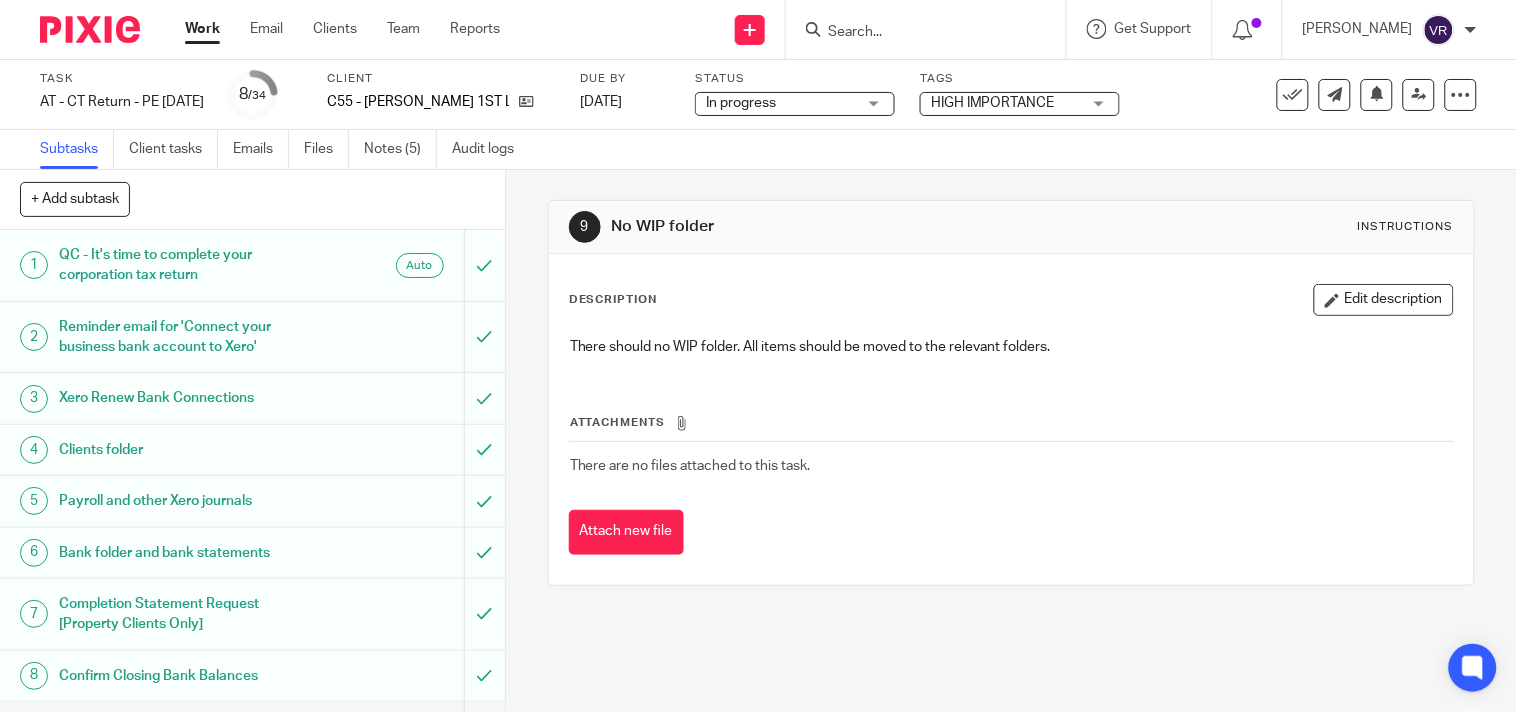 click on "Subtasks
Client tasks
Emails
Files
Notes (5)
Audit logs" at bounding box center (758, 150) 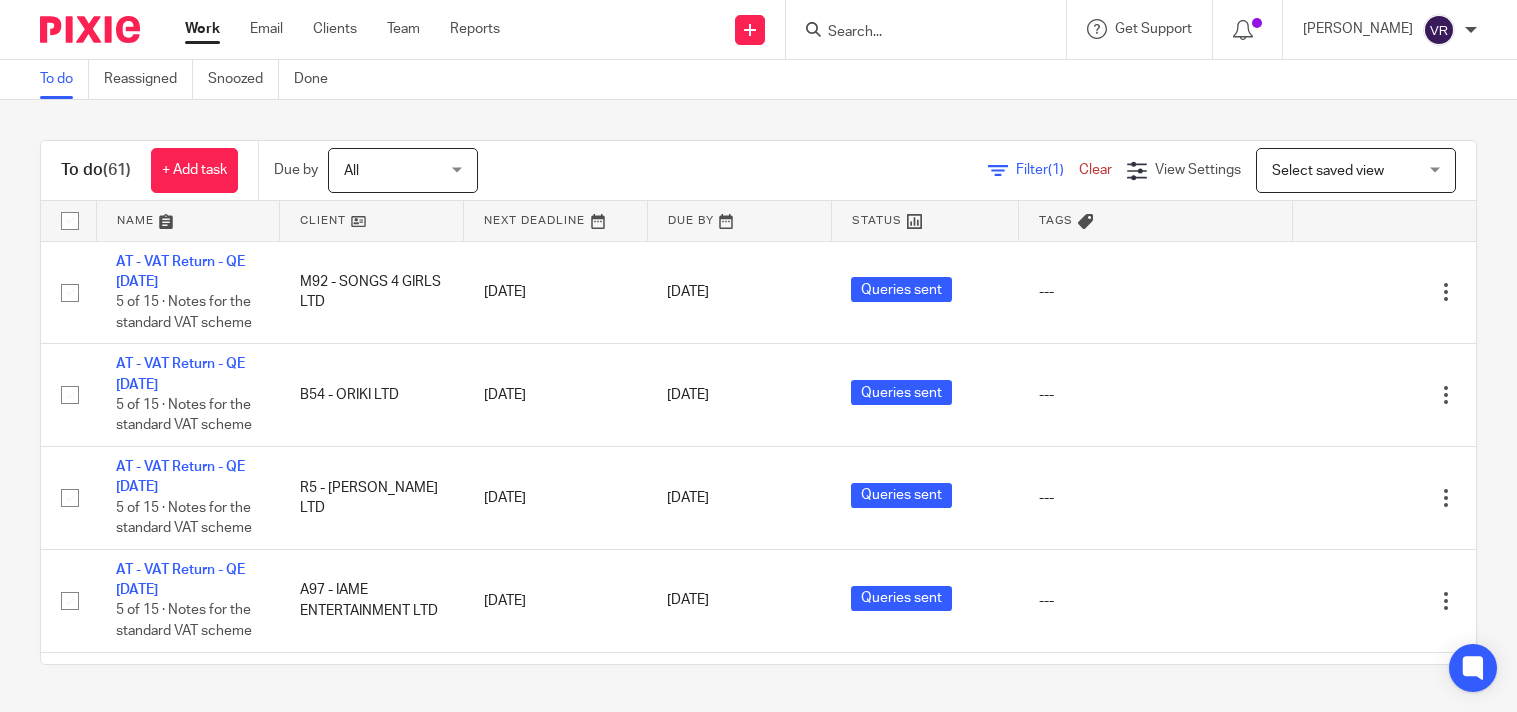scroll, scrollTop: 0, scrollLeft: 0, axis: both 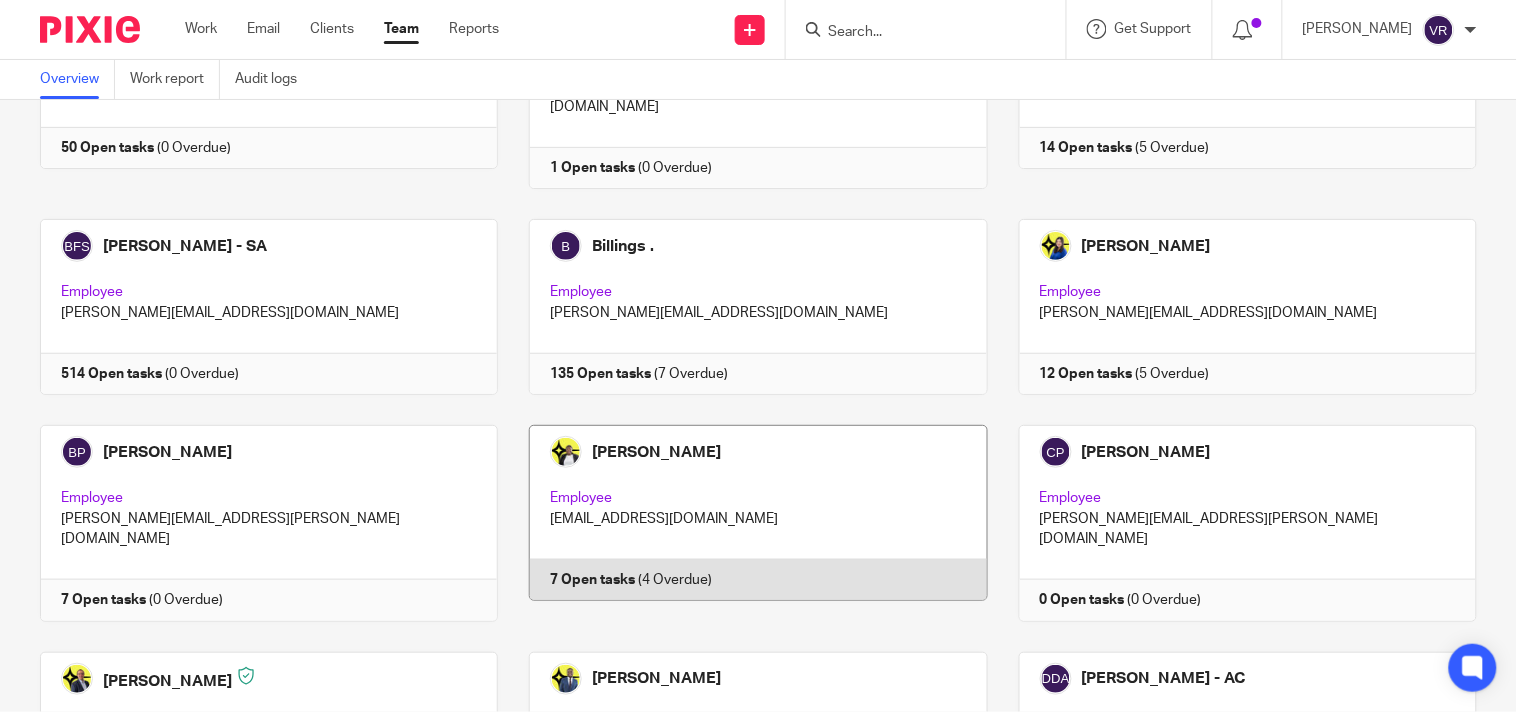 click at bounding box center [742, 523] 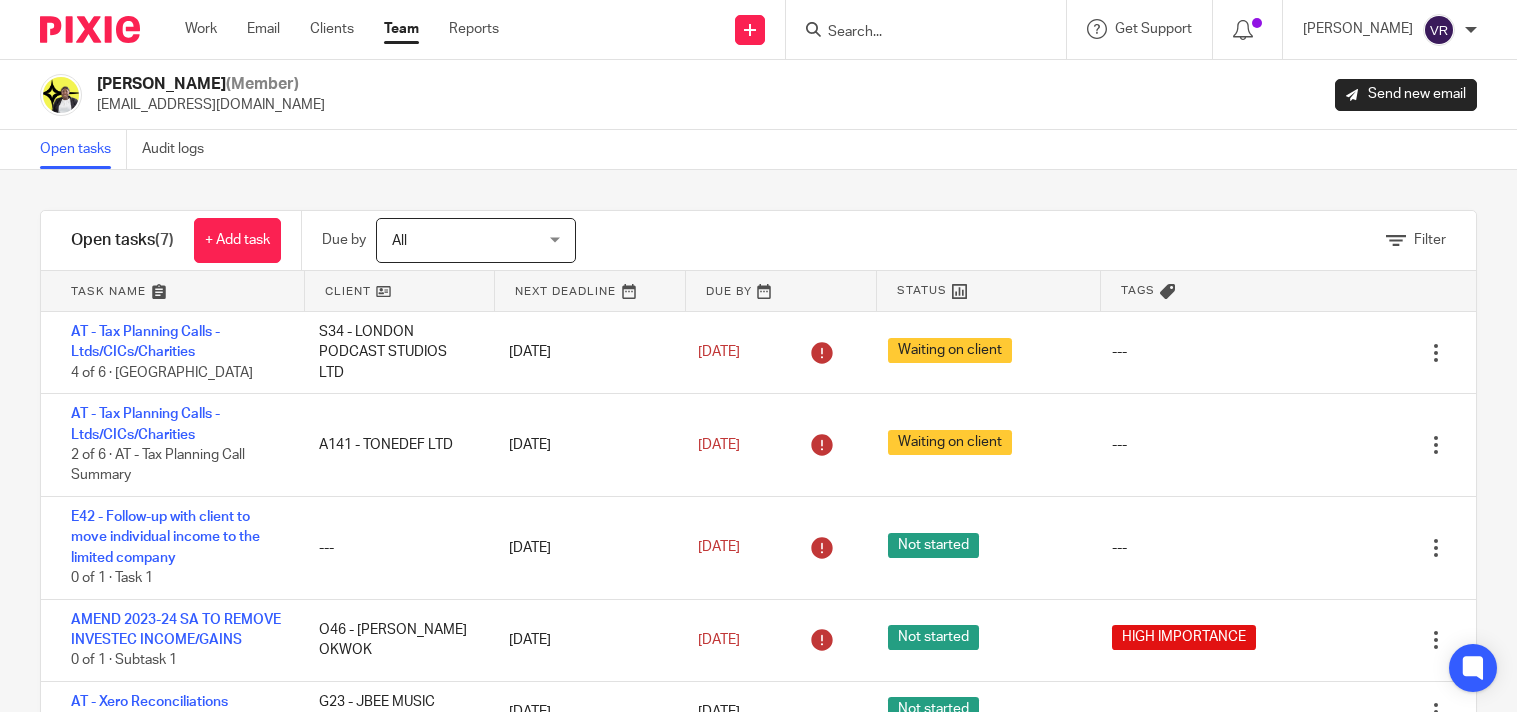 scroll, scrollTop: 0, scrollLeft: 0, axis: both 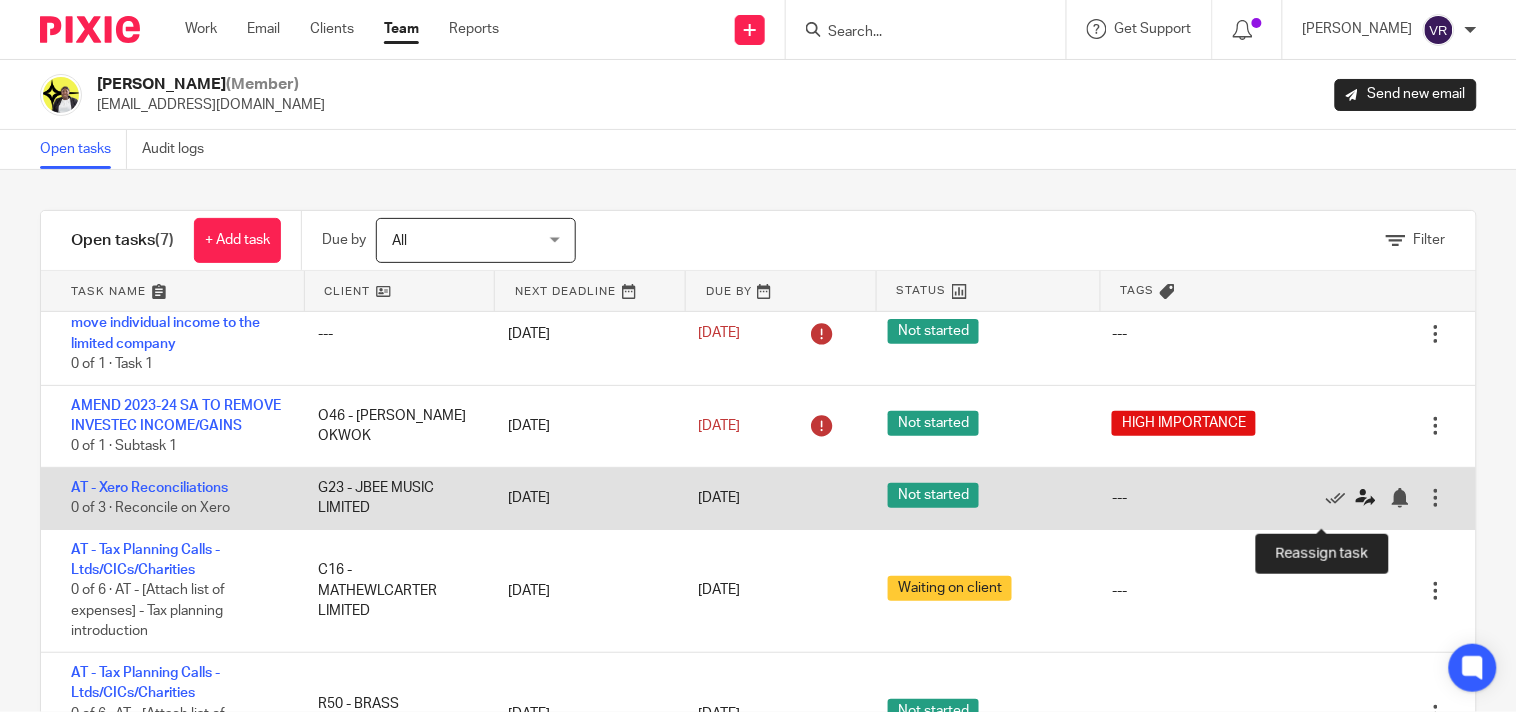 click at bounding box center (1366, 498) 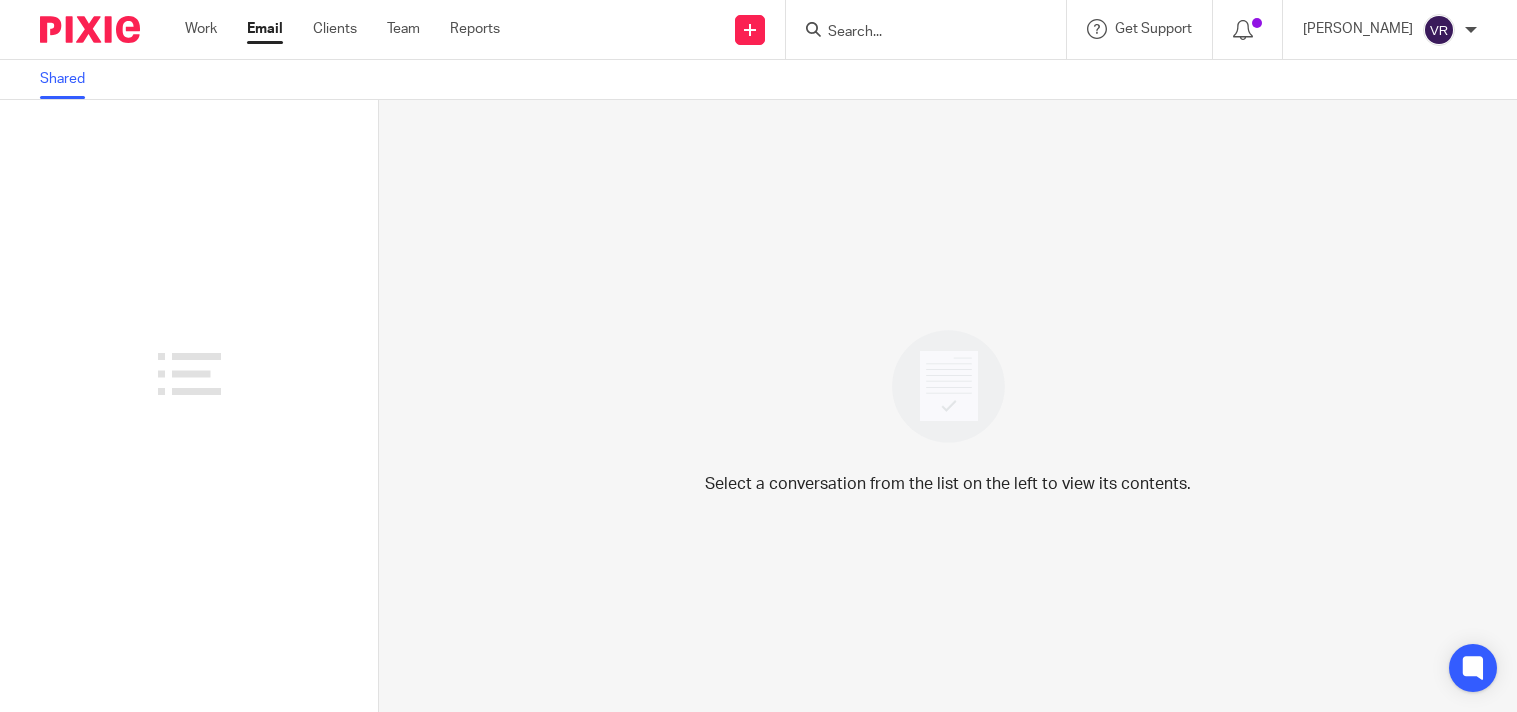 scroll, scrollTop: 0, scrollLeft: 0, axis: both 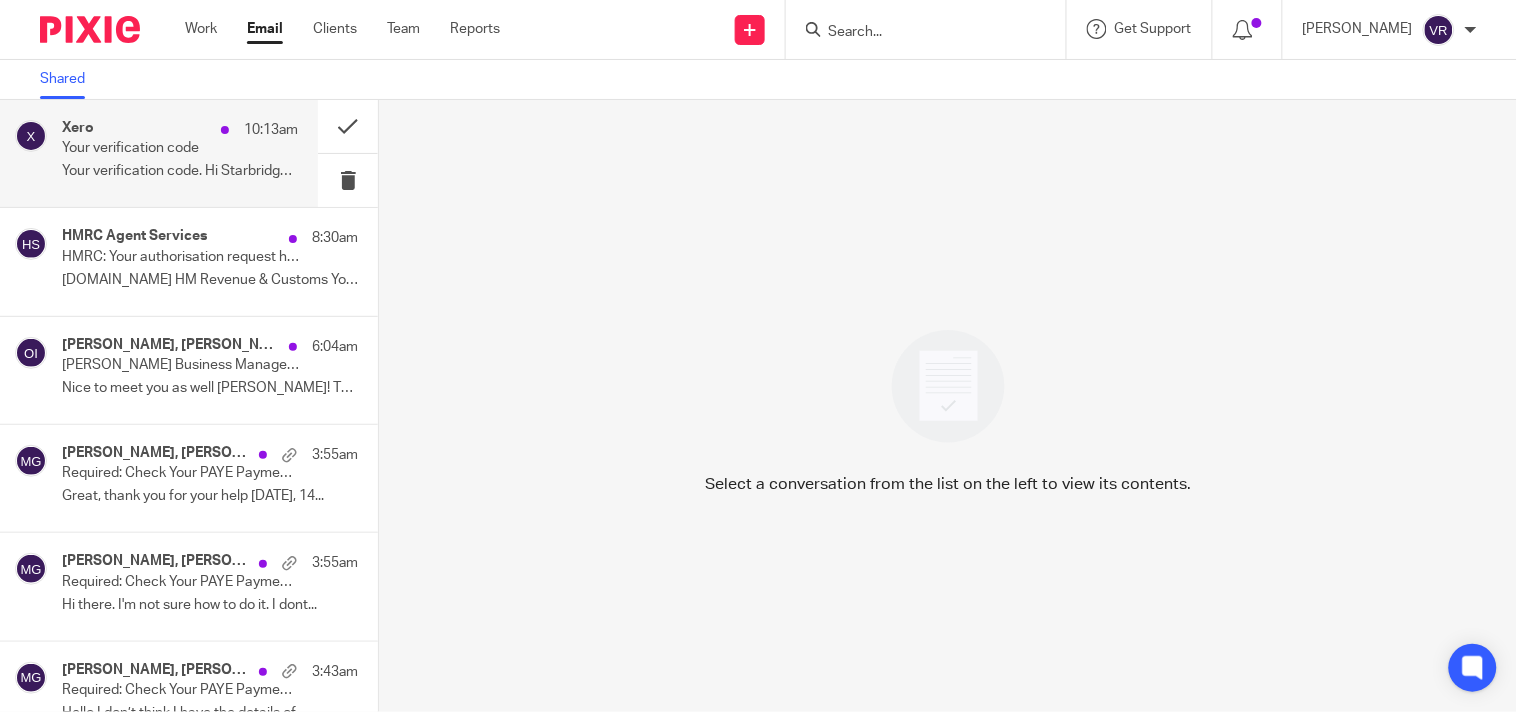 click on "Your verification code" at bounding box center (156, 148) 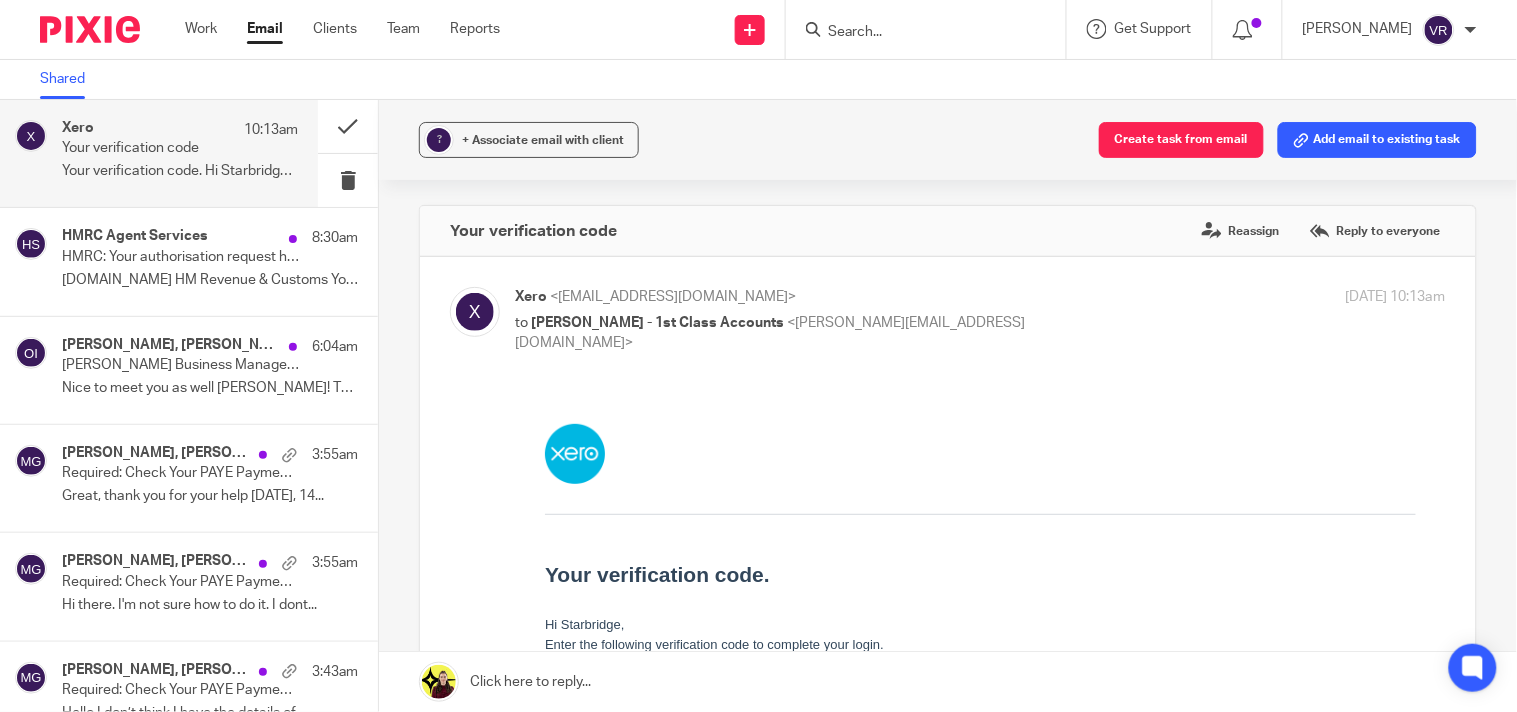 scroll, scrollTop: 0, scrollLeft: 0, axis: both 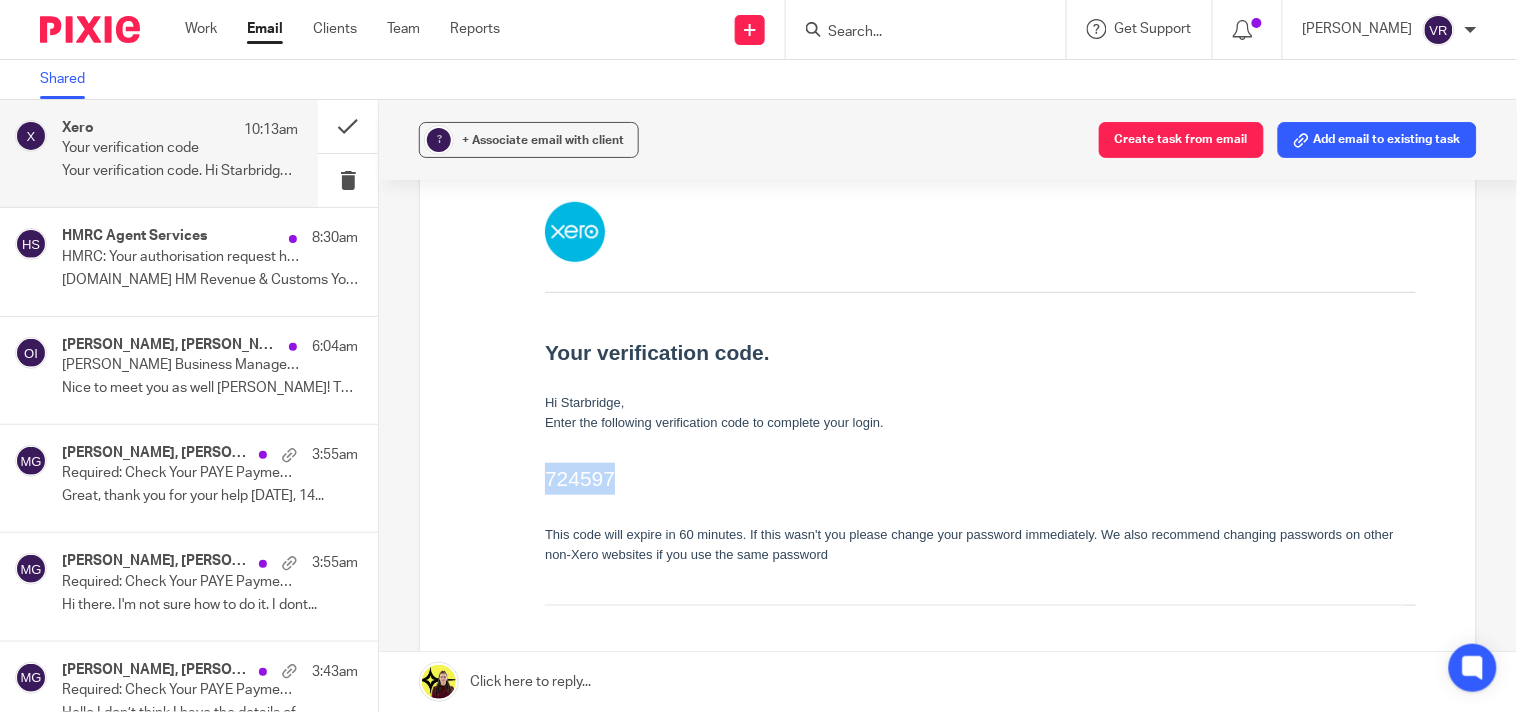 drag, startPoint x: 545, startPoint y: 486, endPoint x: 642, endPoint y: 483, distance: 97.04638 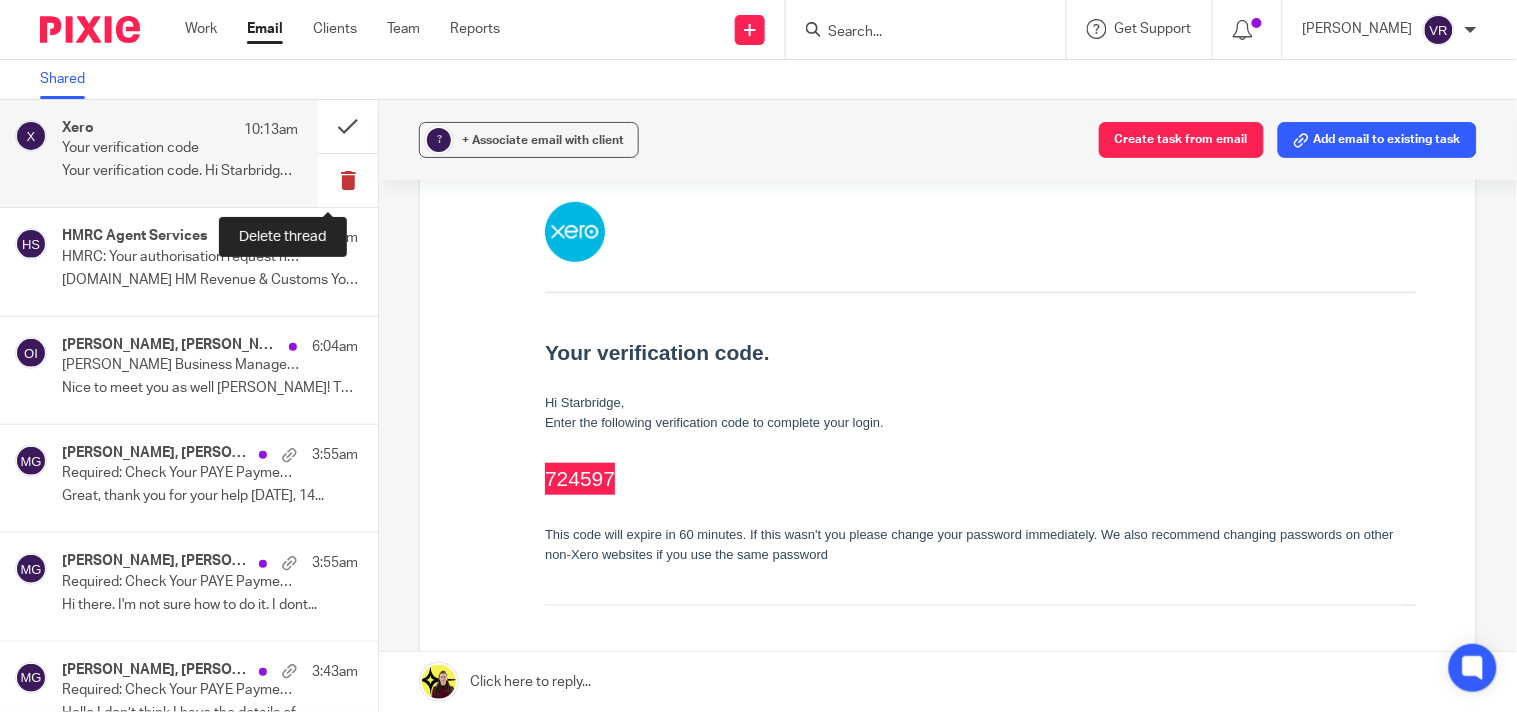 click at bounding box center (348, 180) 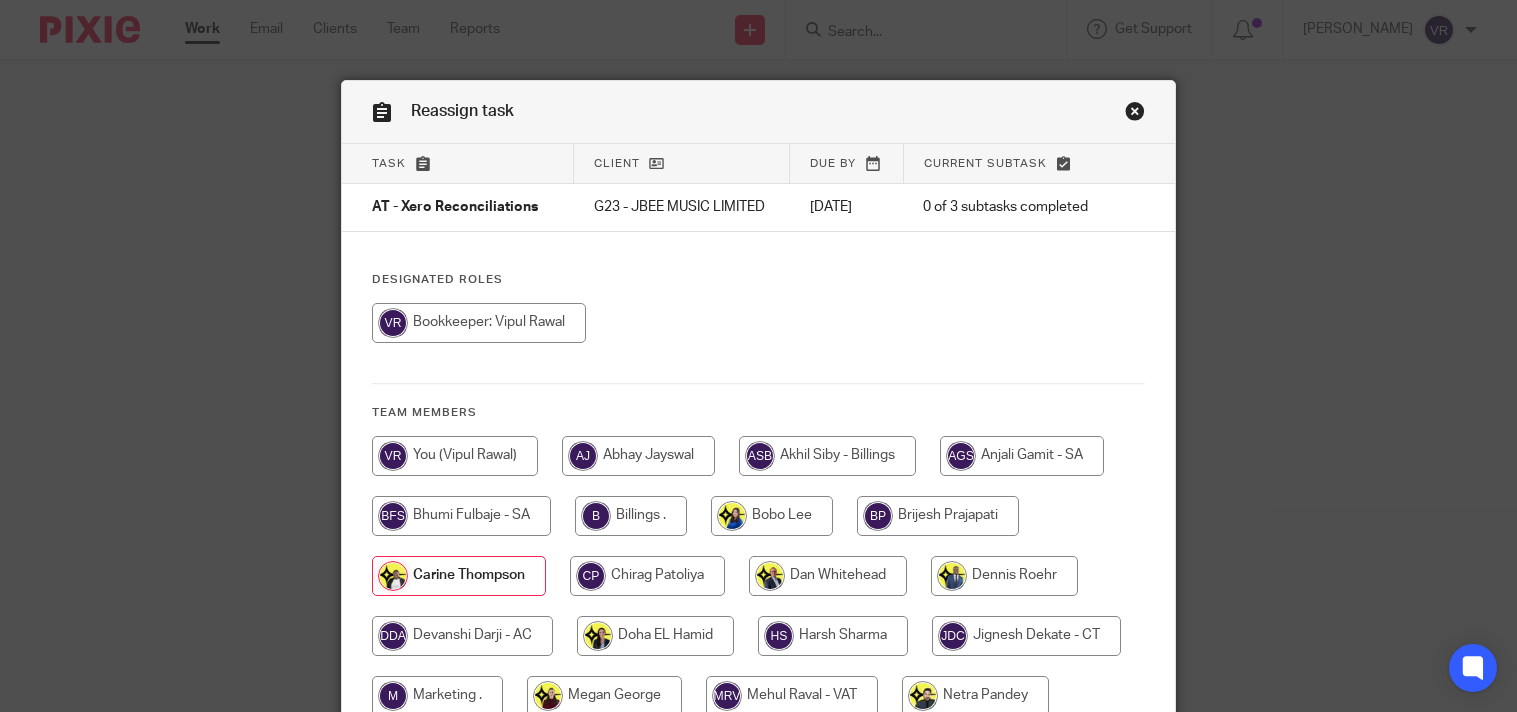scroll, scrollTop: 0, scrollLeft: 0, axis: both 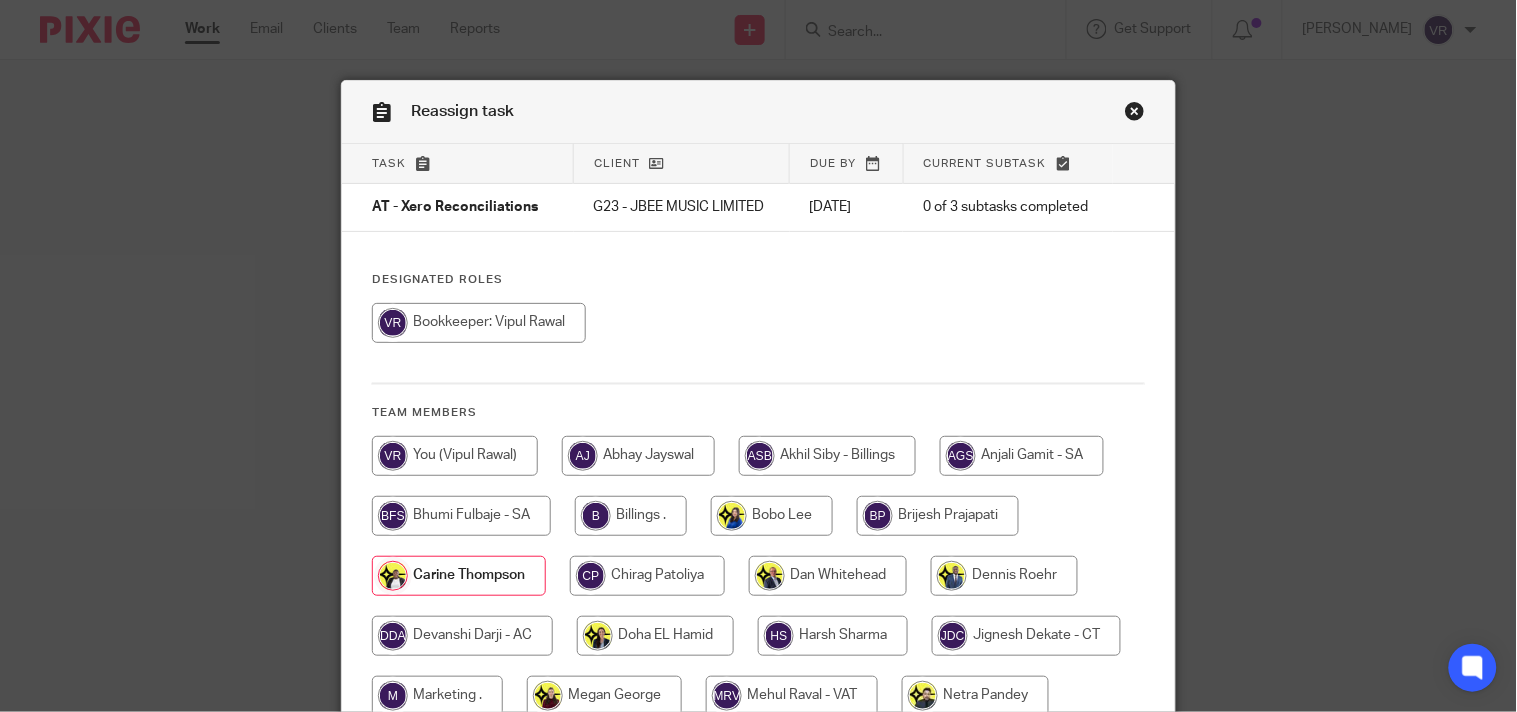 click at bounding box center (479, 323) 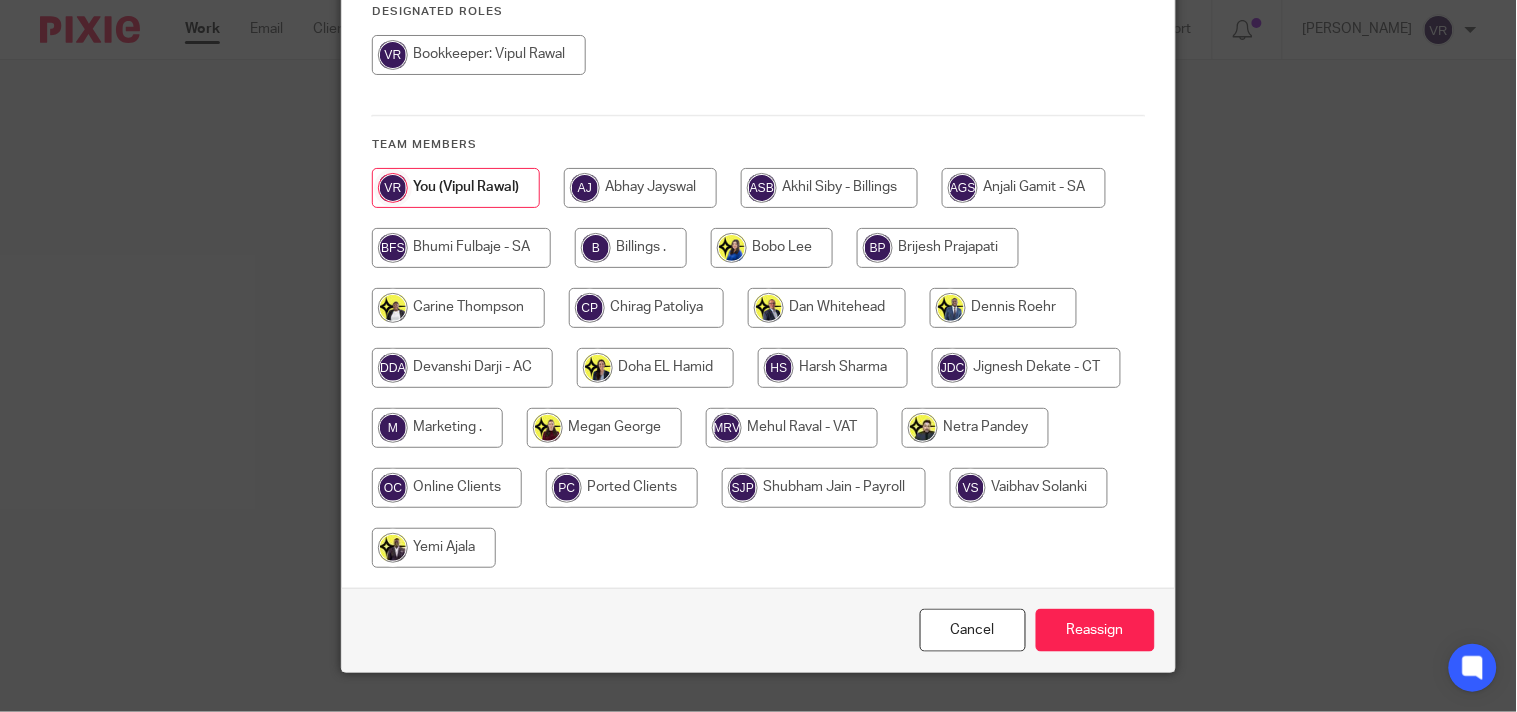 scroll, scrollTop: 310, scrollLeft: 0, axis: vertical 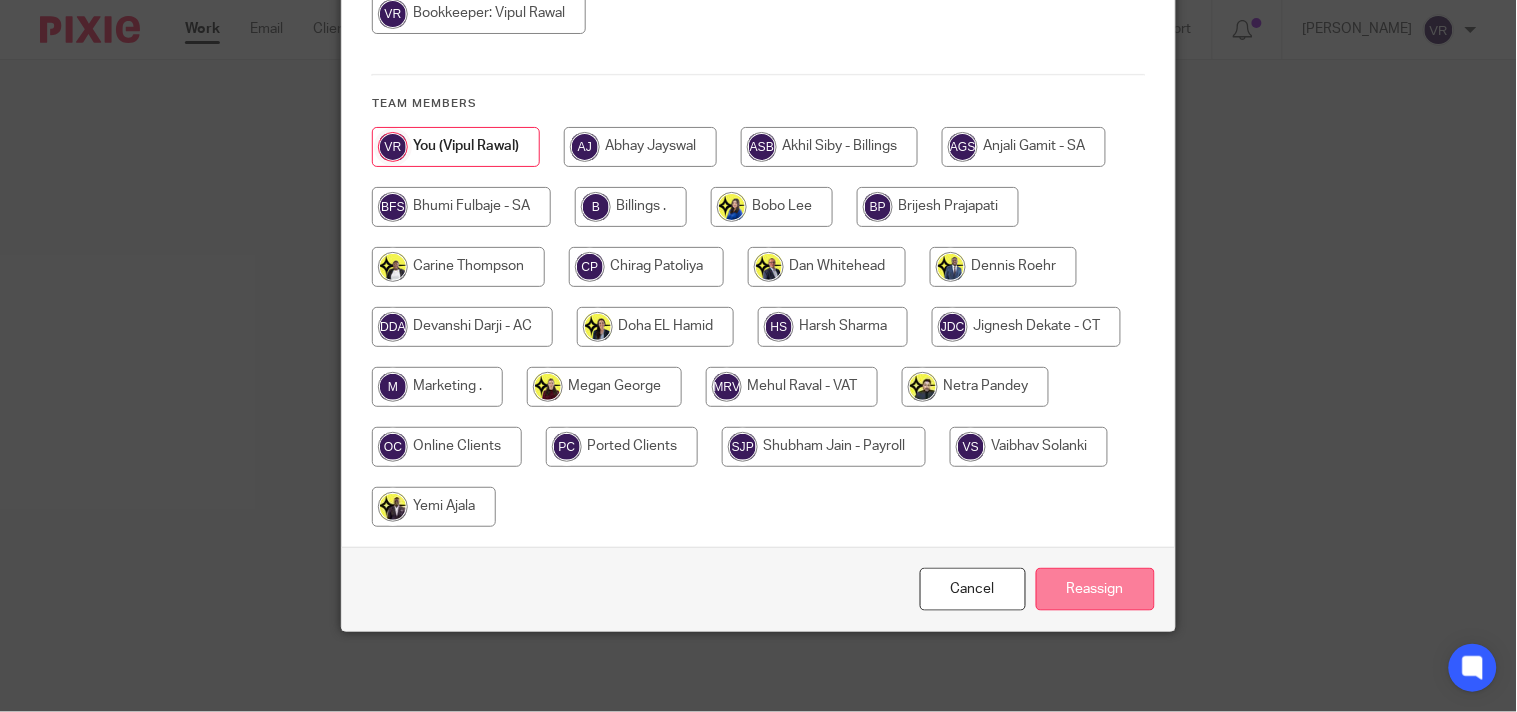 click on "Reassign" at bounding box center [1095, 589] 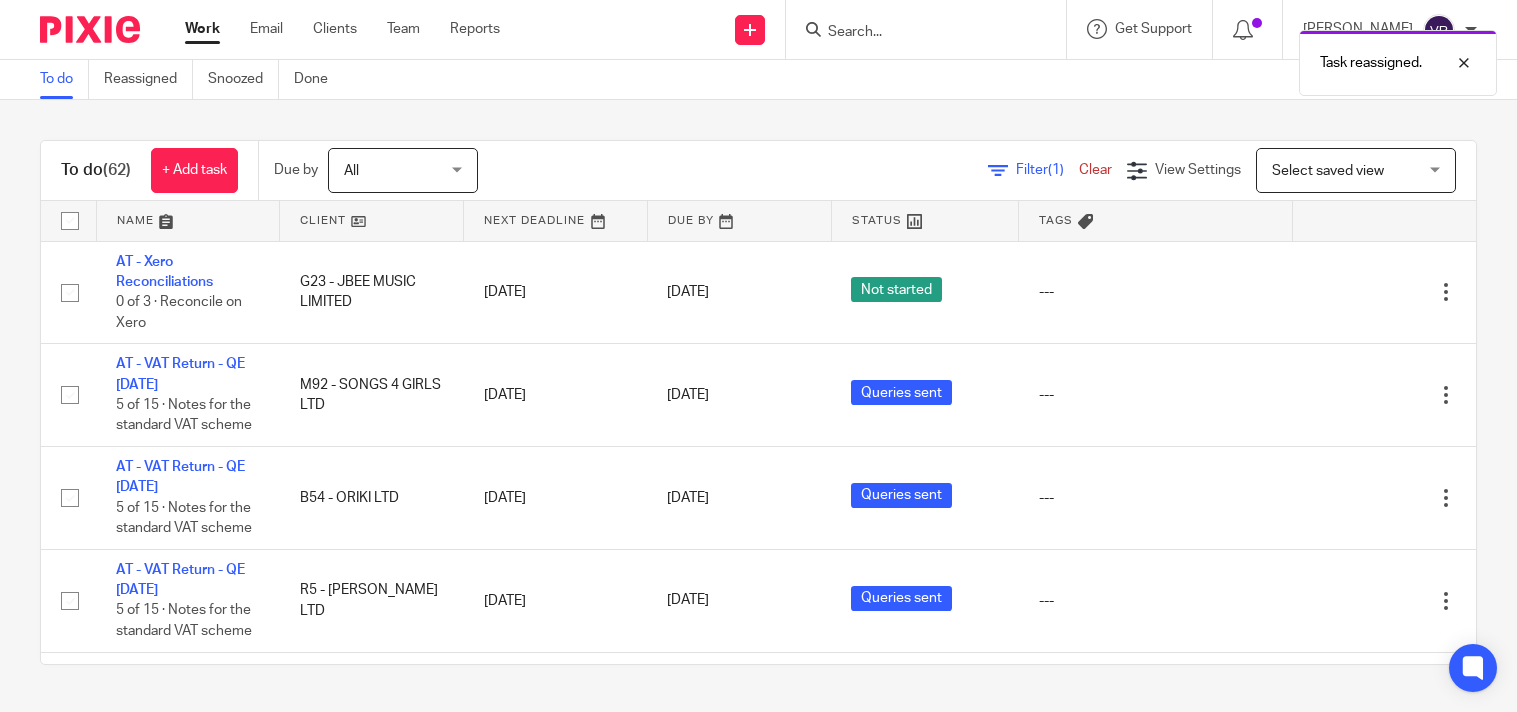 scroll, scrollTop: 0, scrollLeft: 0, axis: both 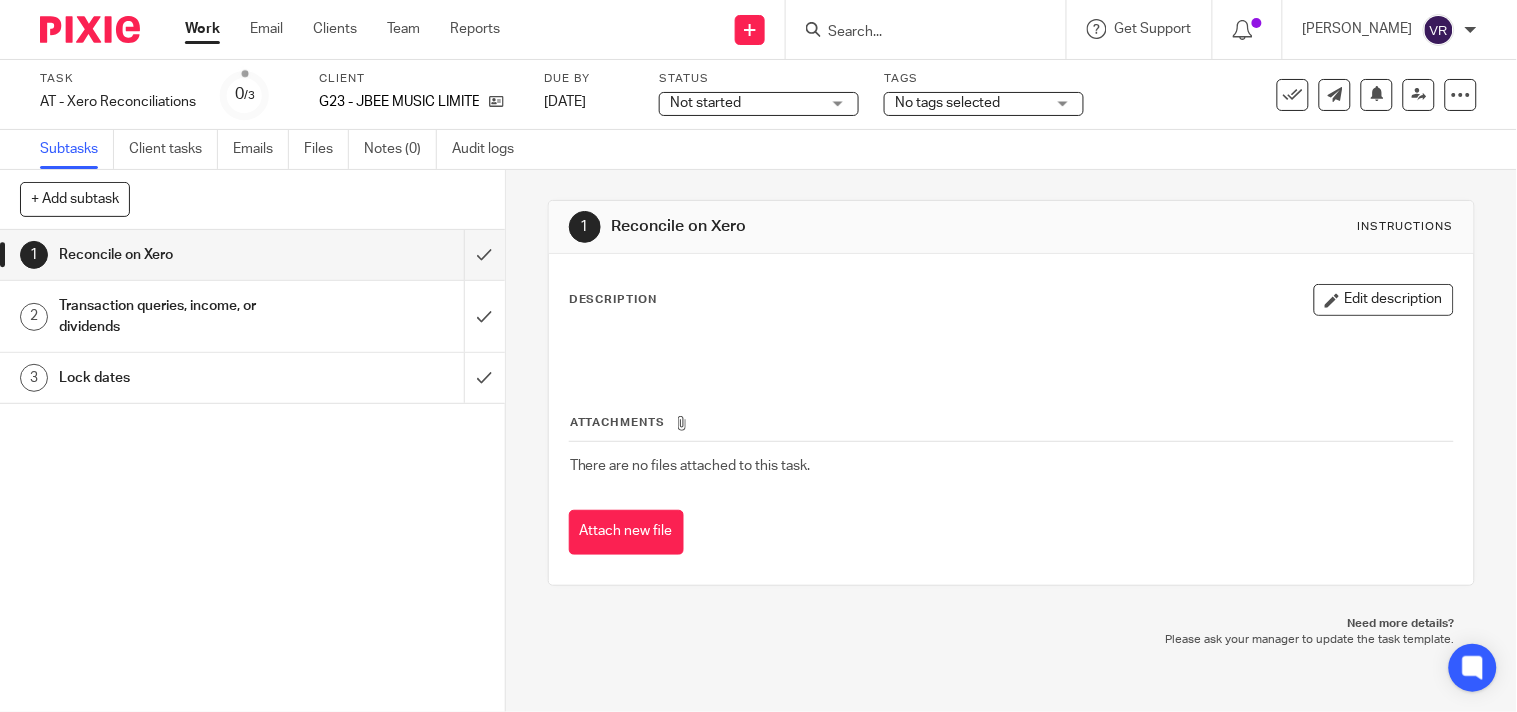 click on "Not started
Not started" at bounding box center (759, 104) 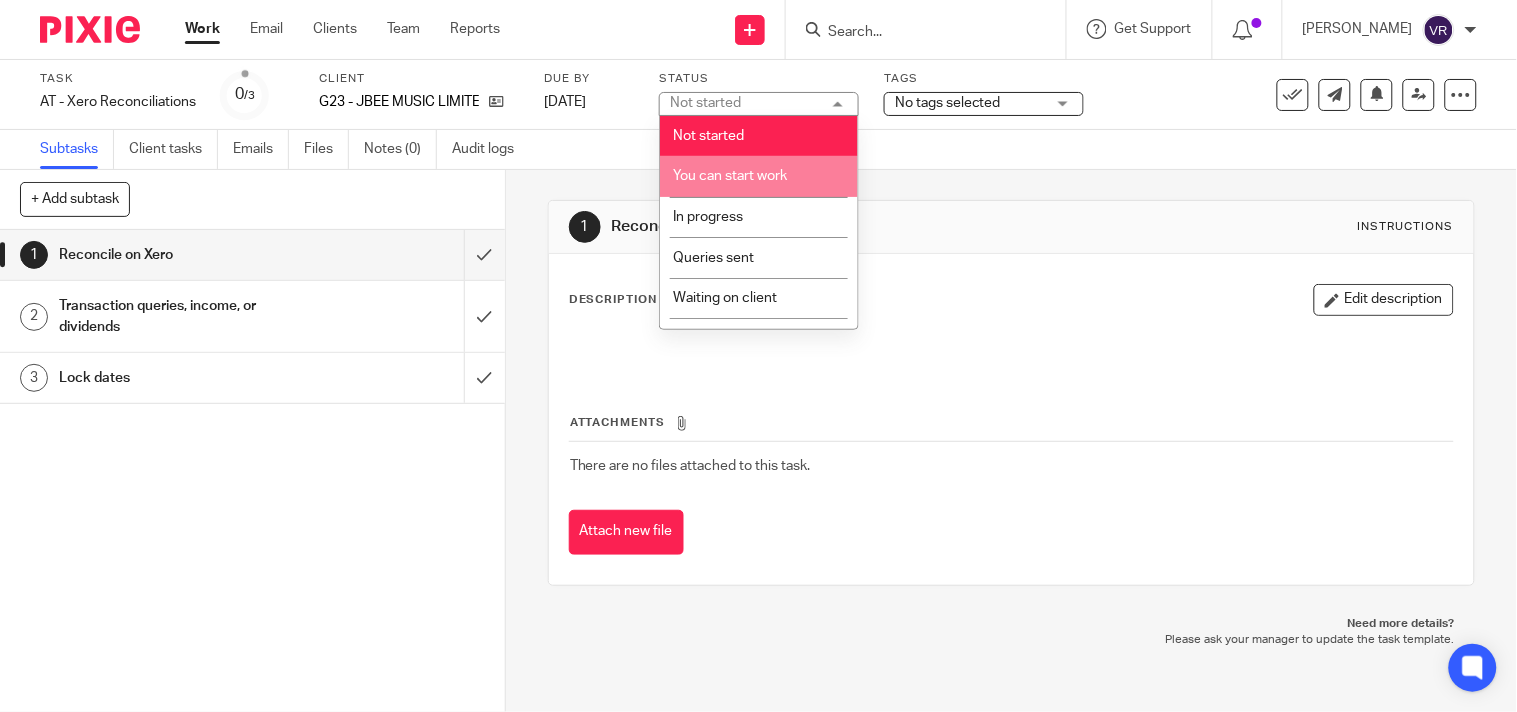 click on "You can start work" at bounding box center [759, 176] 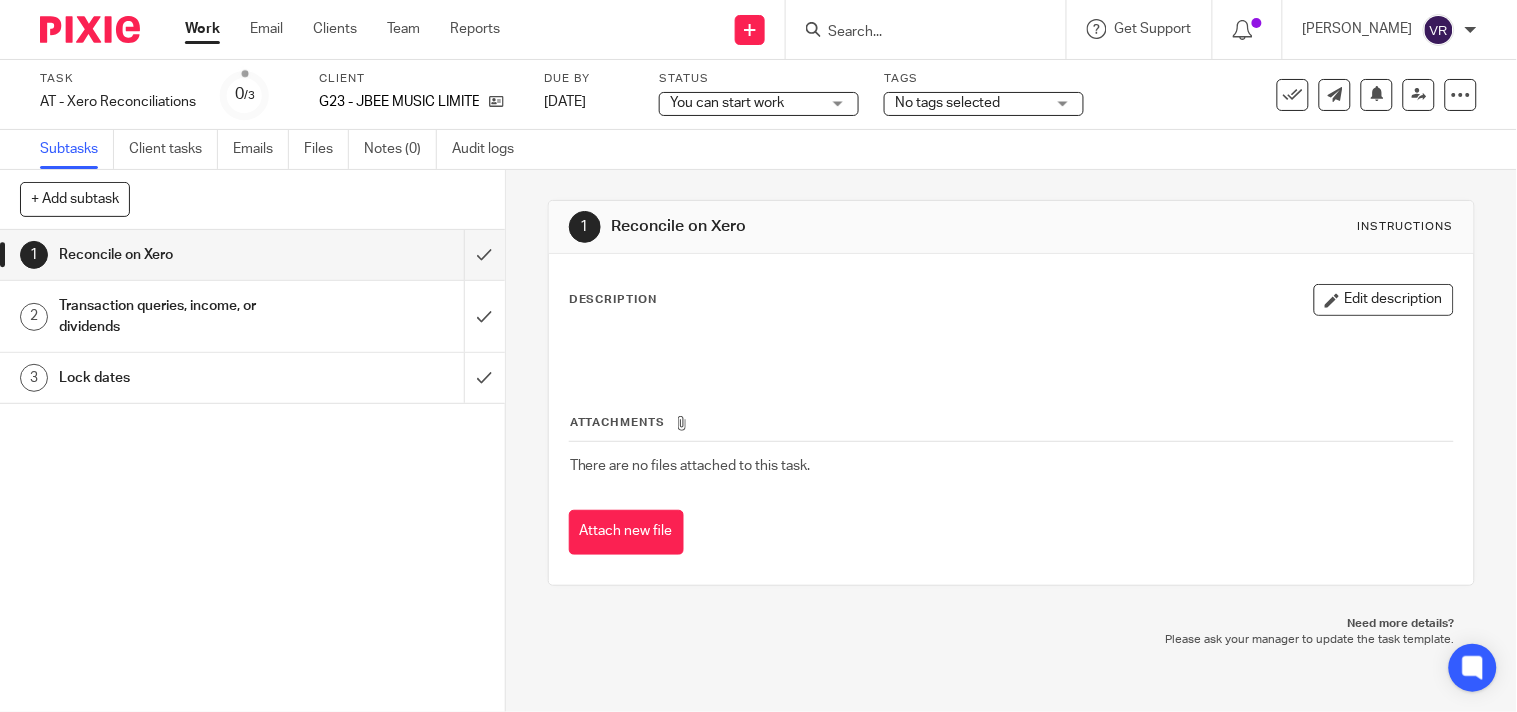 click on "Subtasks
Client tasks
Emails
Files
Notes (0)
Audit logs" at bounding box center [758, 150] 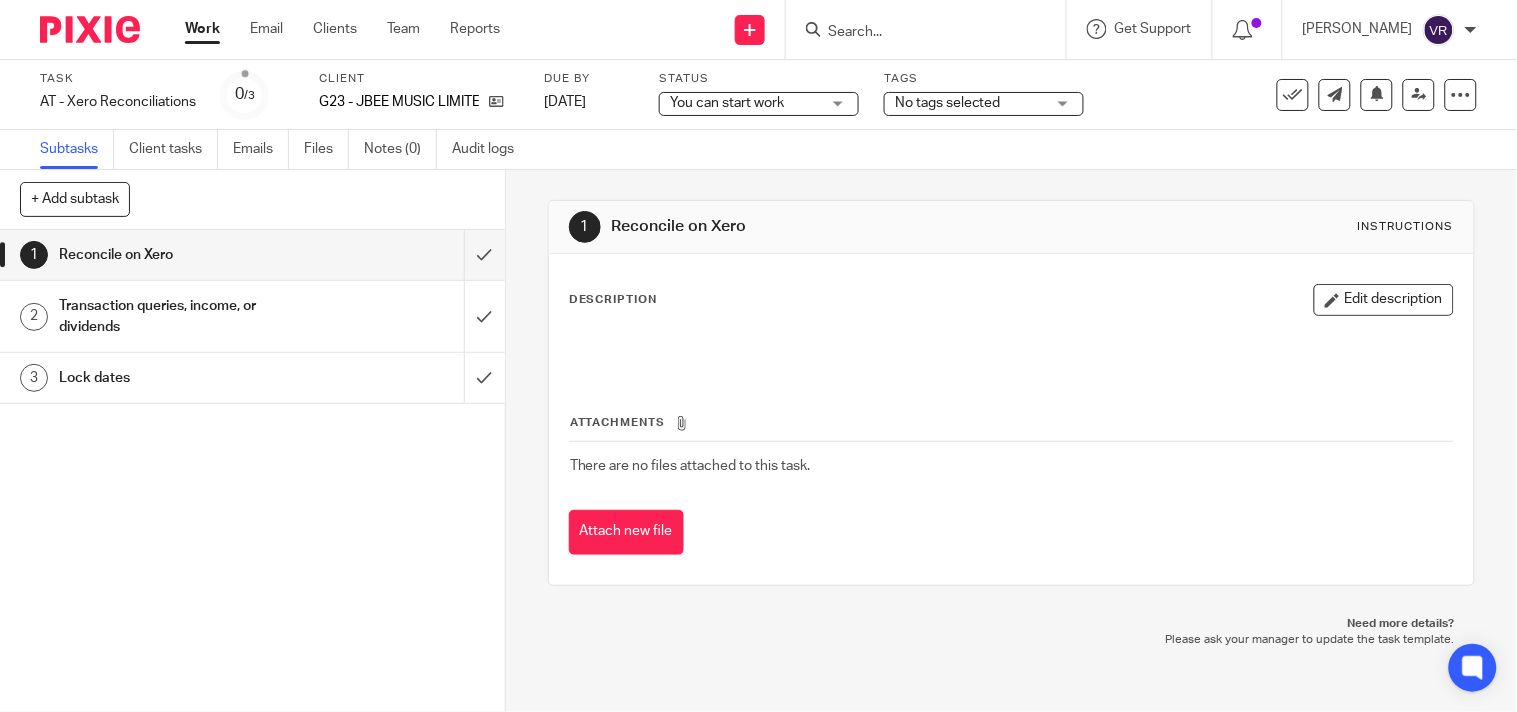 click on "You can start work
You can start work" at bounding box center (759, 104) 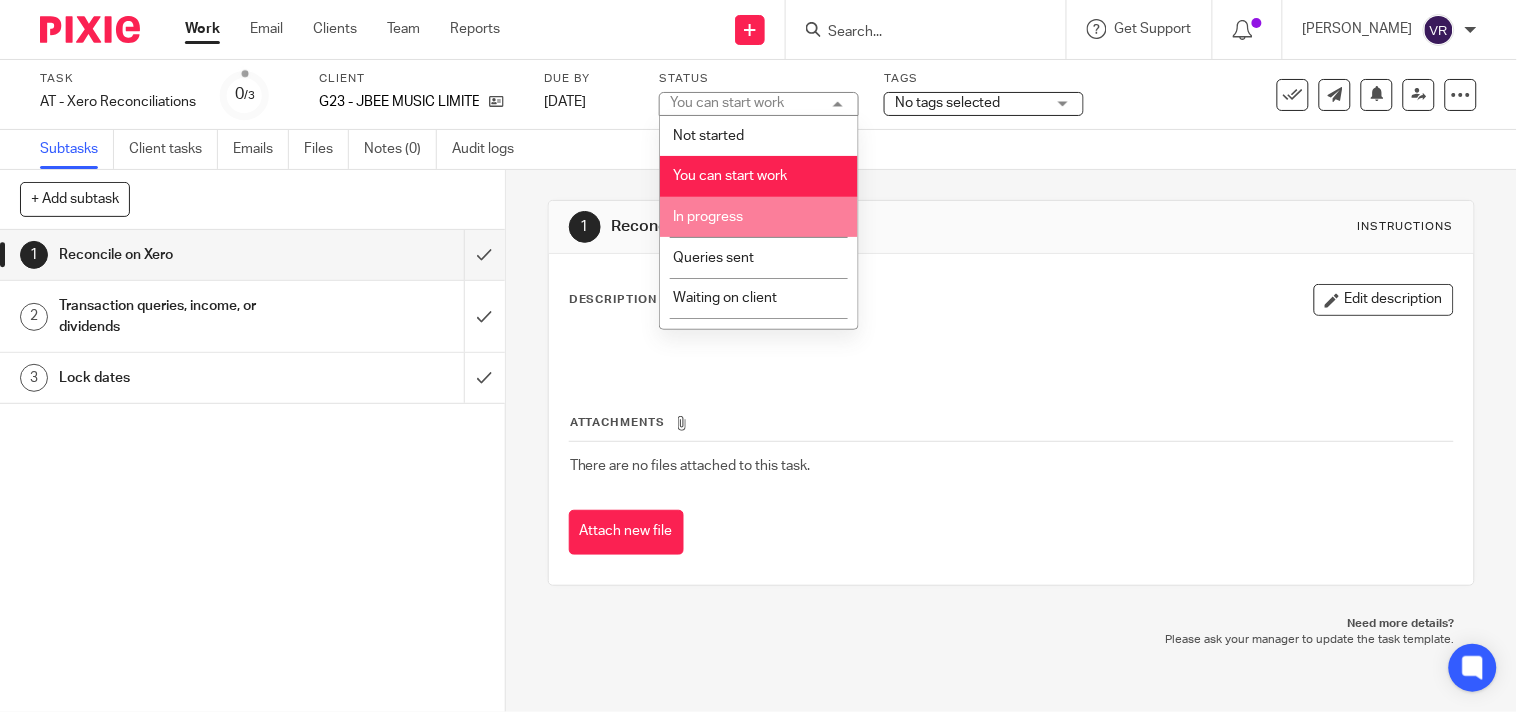click on "In progress" at bounding box center [759, 217] 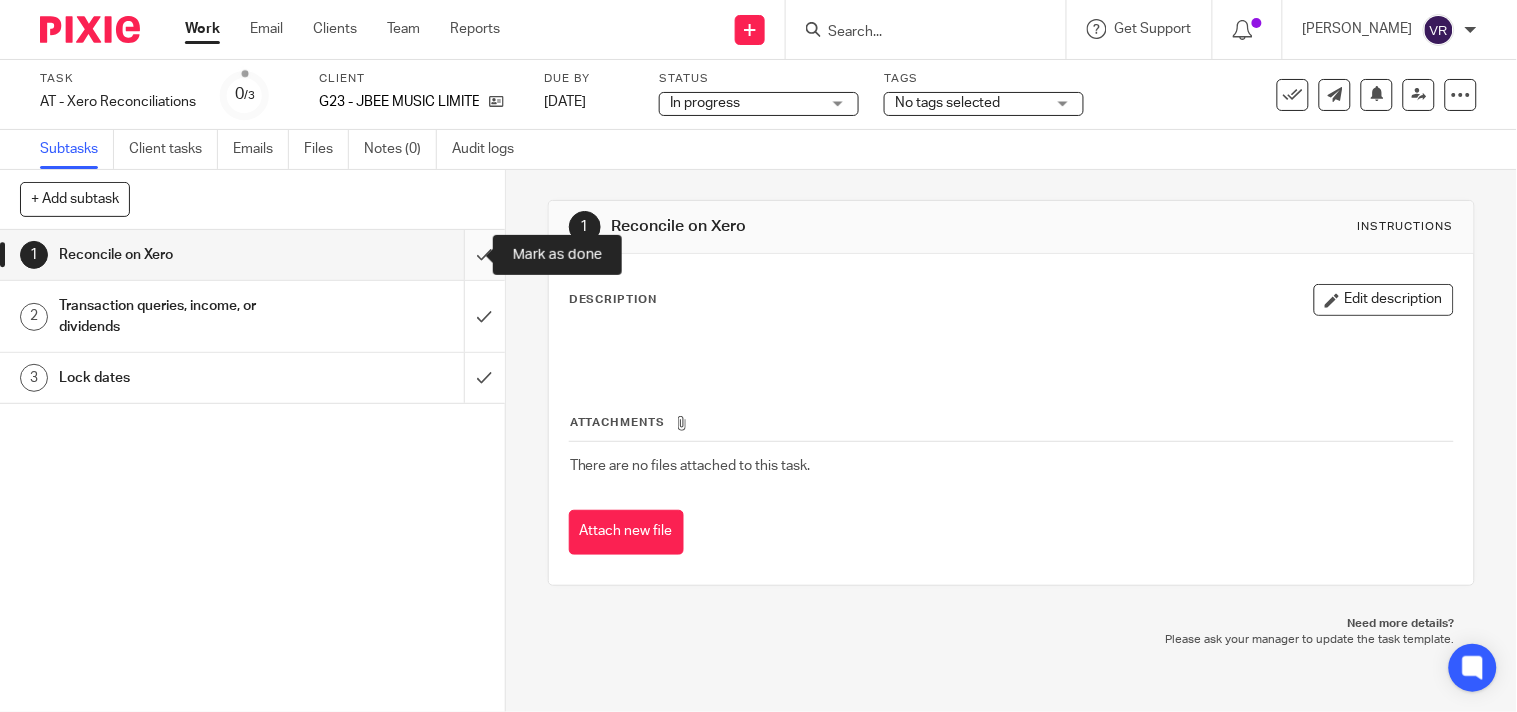 click at bounding box center (252, 255) 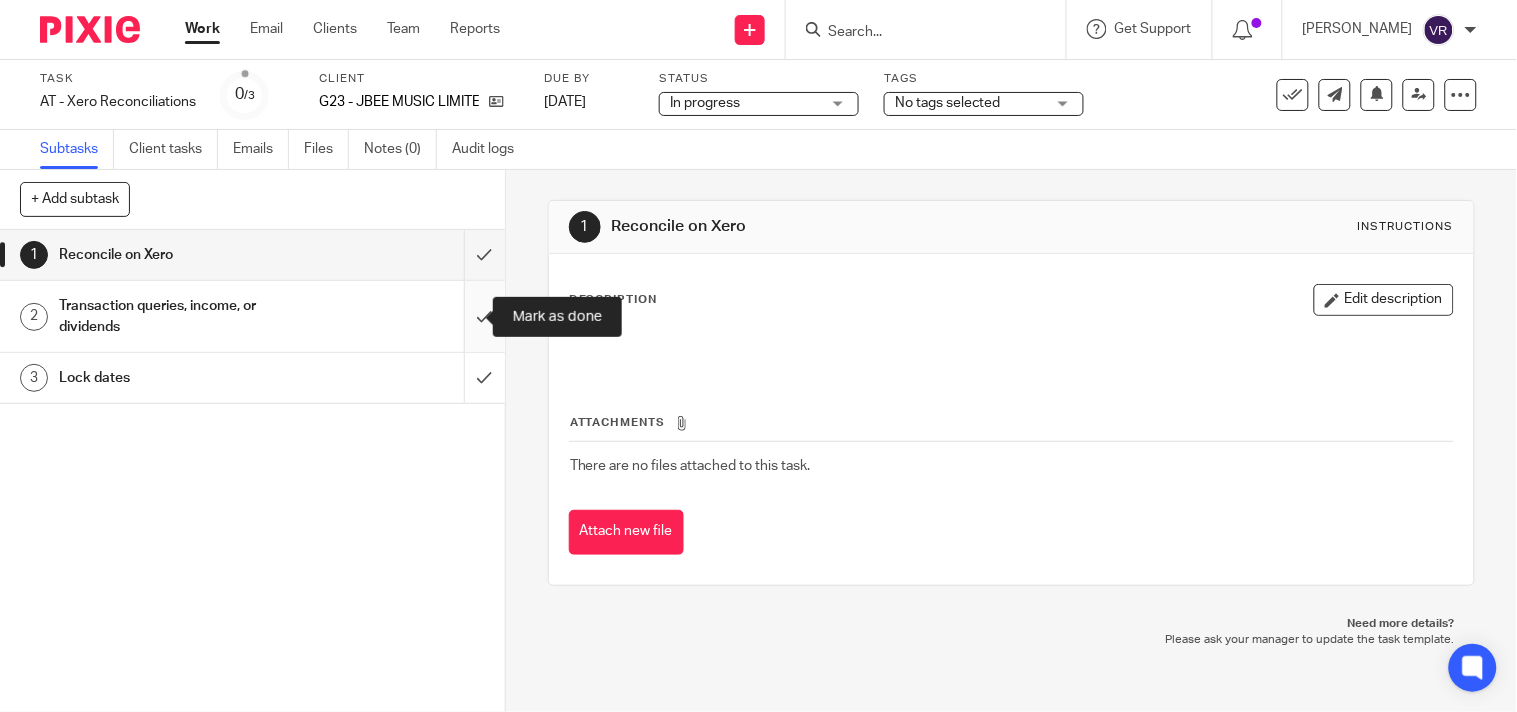 click at bounding box center [252, 316] 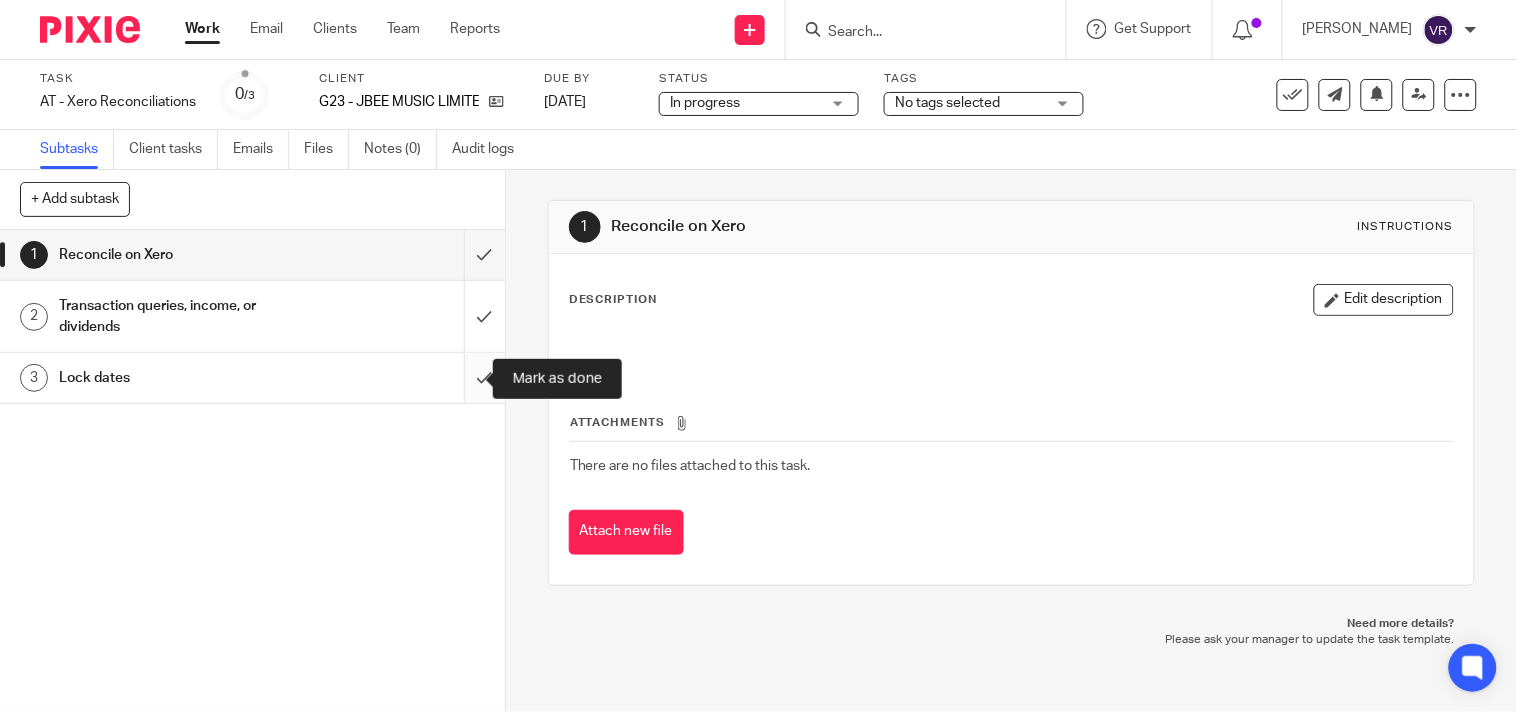 click at bounding box center (252, 378) 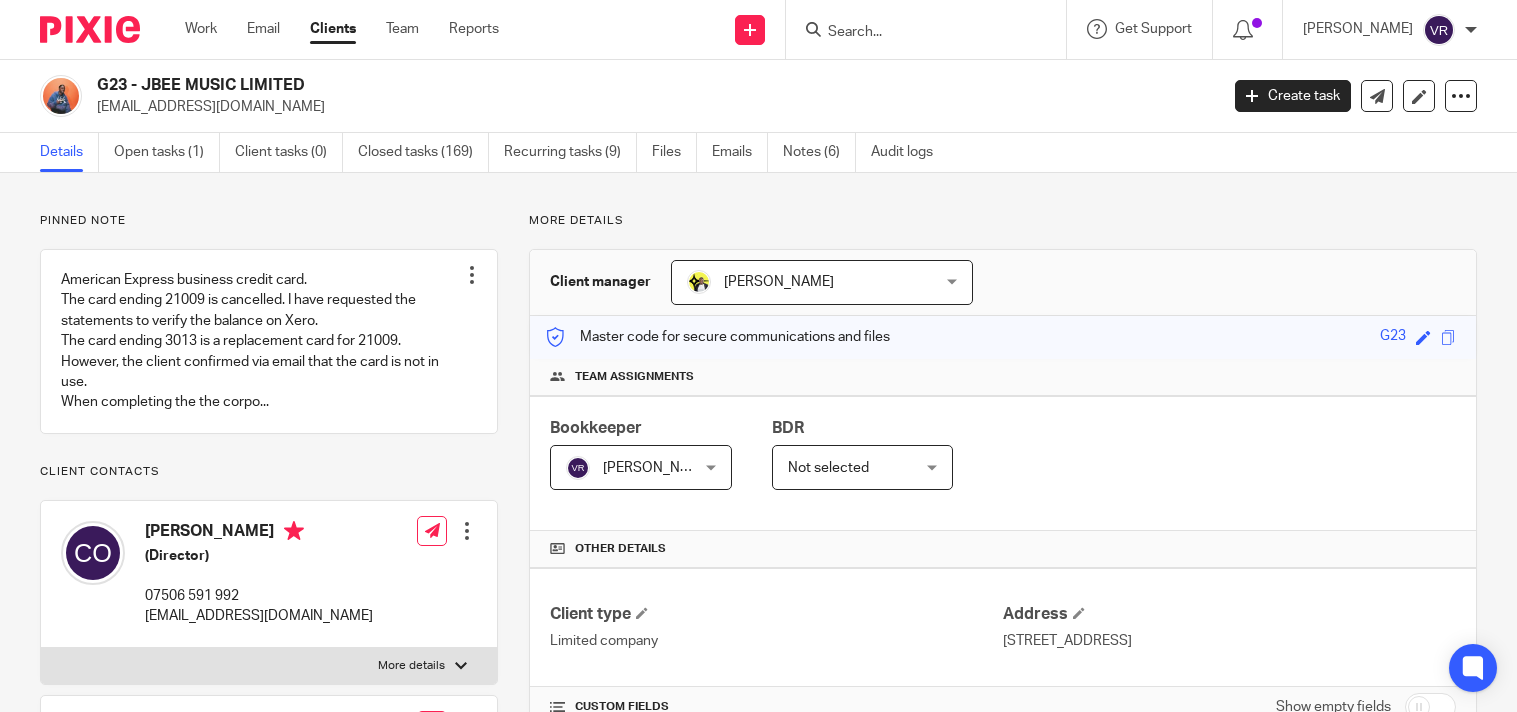 scroll, scrollTop: 0, scrollLeft: 0, axis: both 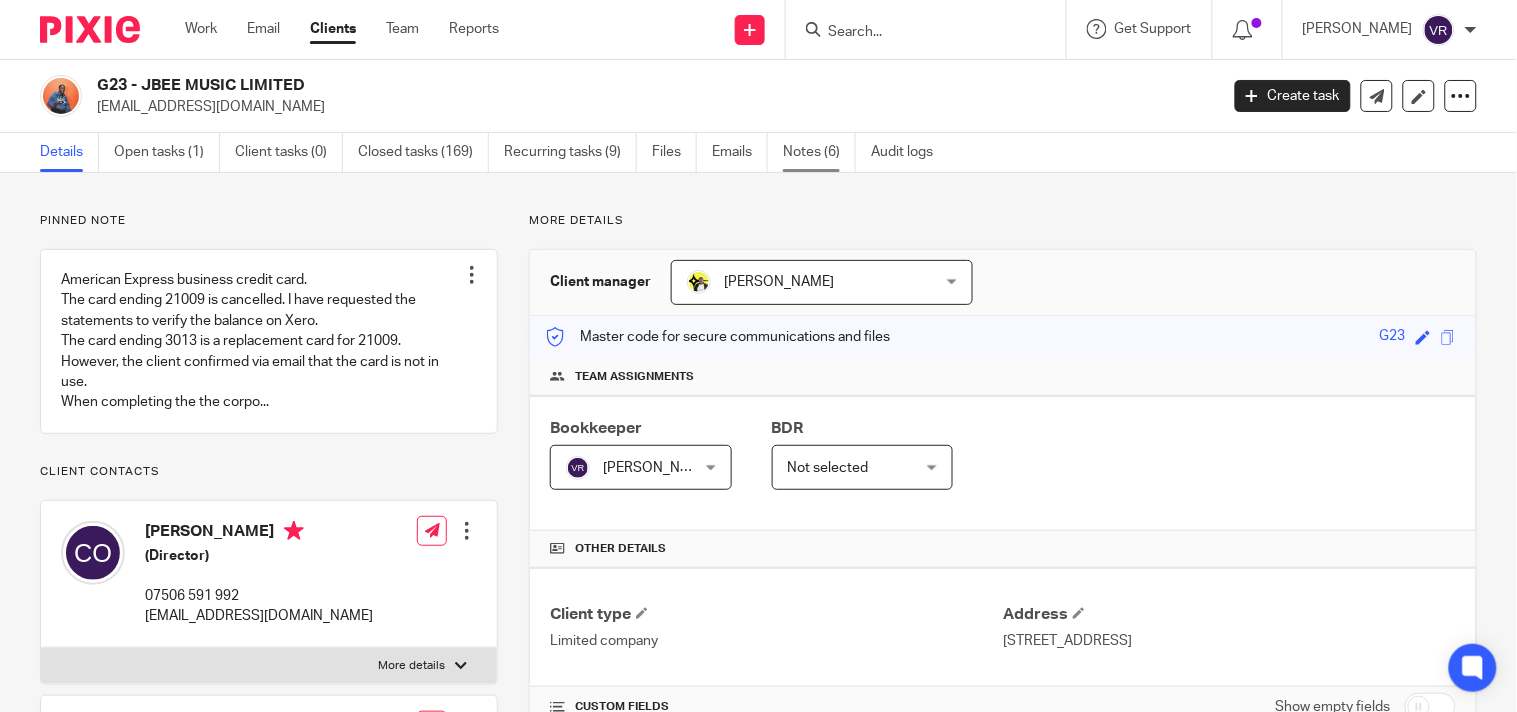 click on "Notes (6)" at bounding box center (819, 152) 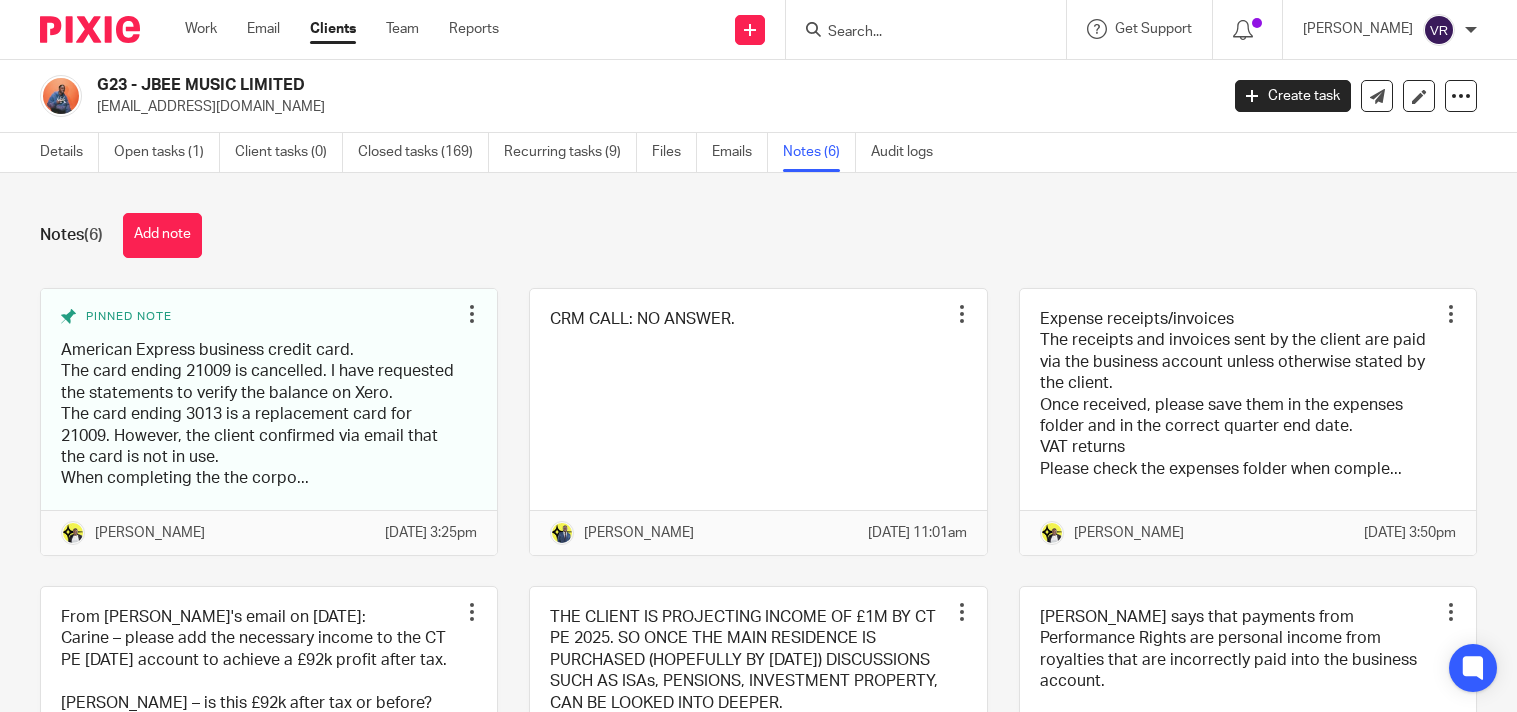 scroll, scrollTop: 0, scrollLeft: 0, axis: both 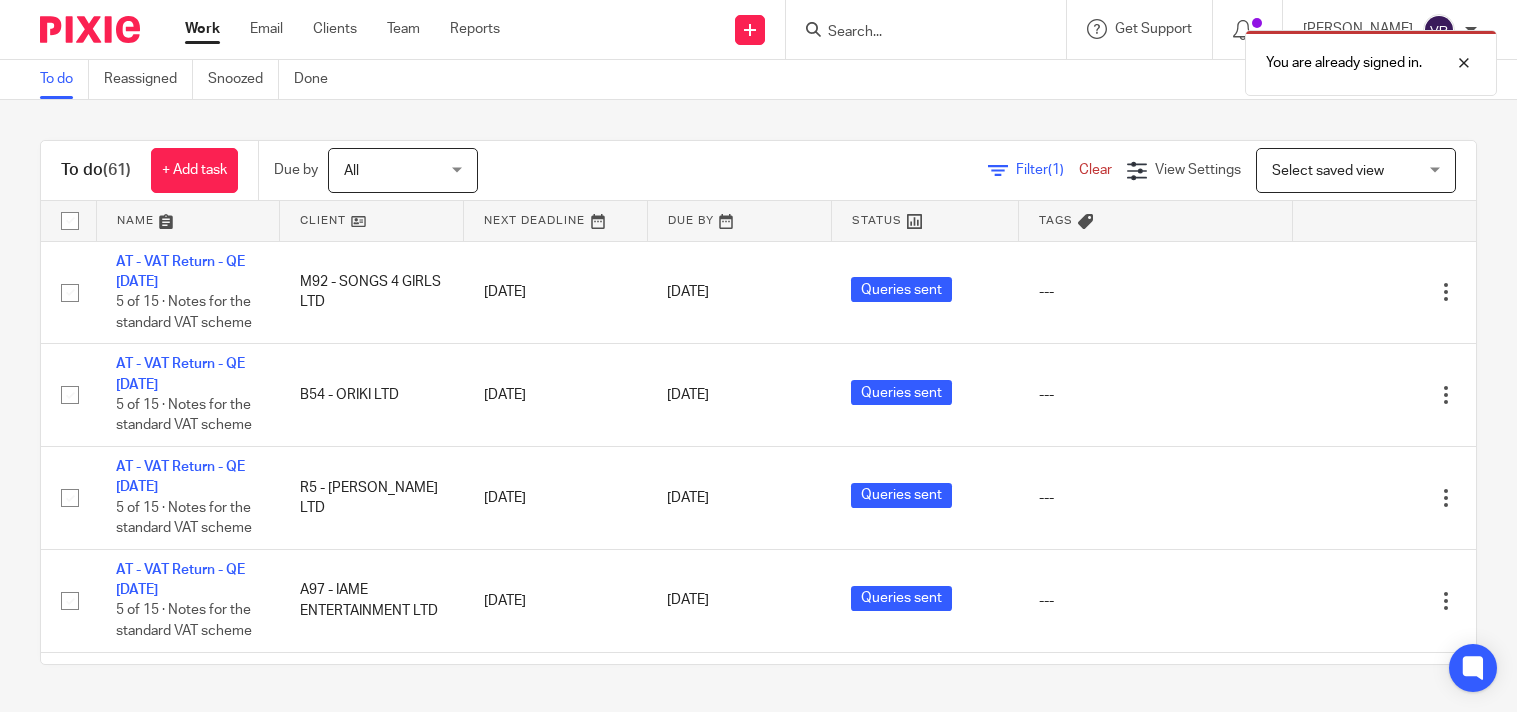 click on "To do
(61)   + Add task    Due by
All
All
[DATE]
[DATE]
This week
Next week
This month
Next month
All
all     Filter
(1) Clear     View Settings   View Settings     (1) Filters   Clear   Save     Manage saved views
Select saved view
Select saved view
Select saved view
All tasks
Cs01
Dormant
Paye reg
Vat reg
Name     Client     Next Deadline     Due By     Status   Tags       AT - VAT Return - QE [DATE]
5
of
15 ·
Notes for the standard VAT scheme
M92 - SONGS 4 GIRLS LTD
[DATE]" at bounding box center [758, 402] 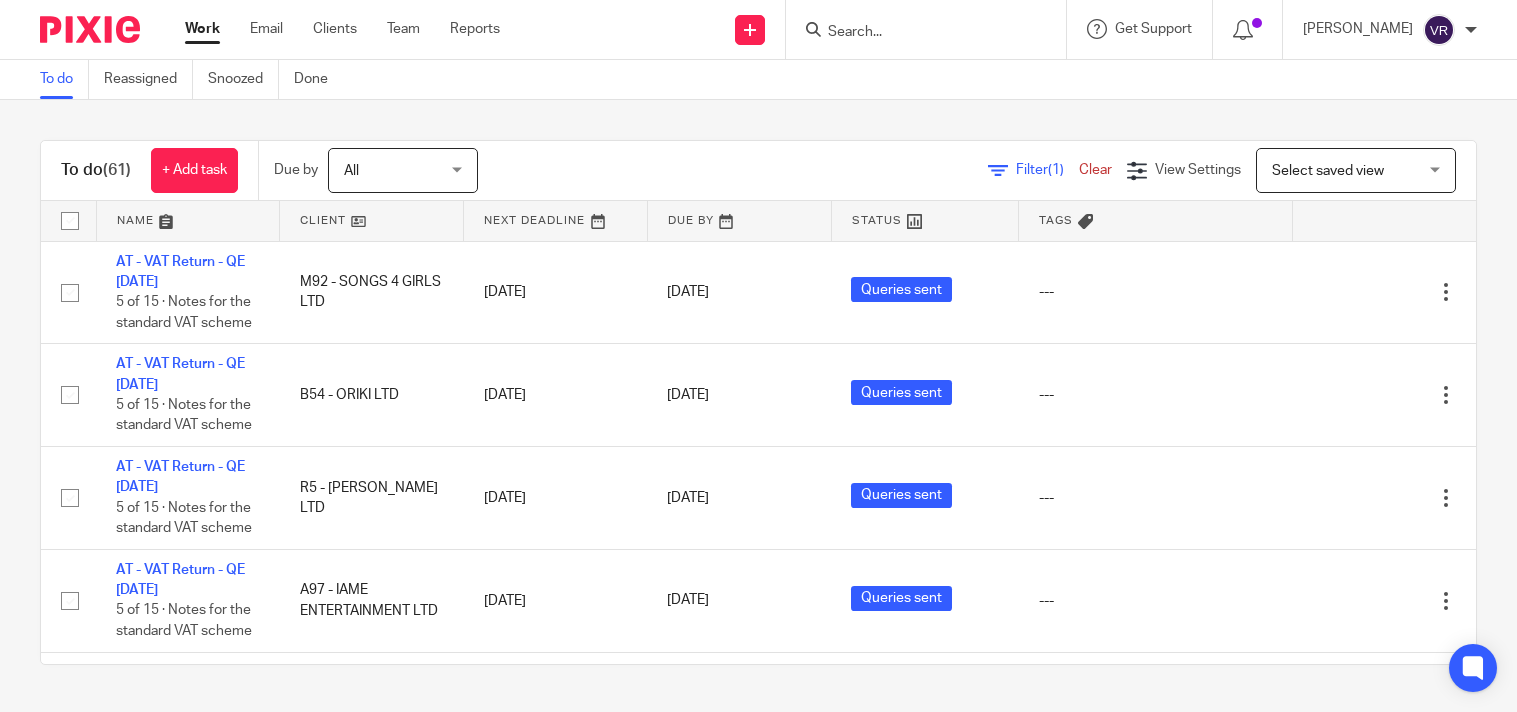 scroll, scrollTop: 0, scrollLeft: 0, axis: both 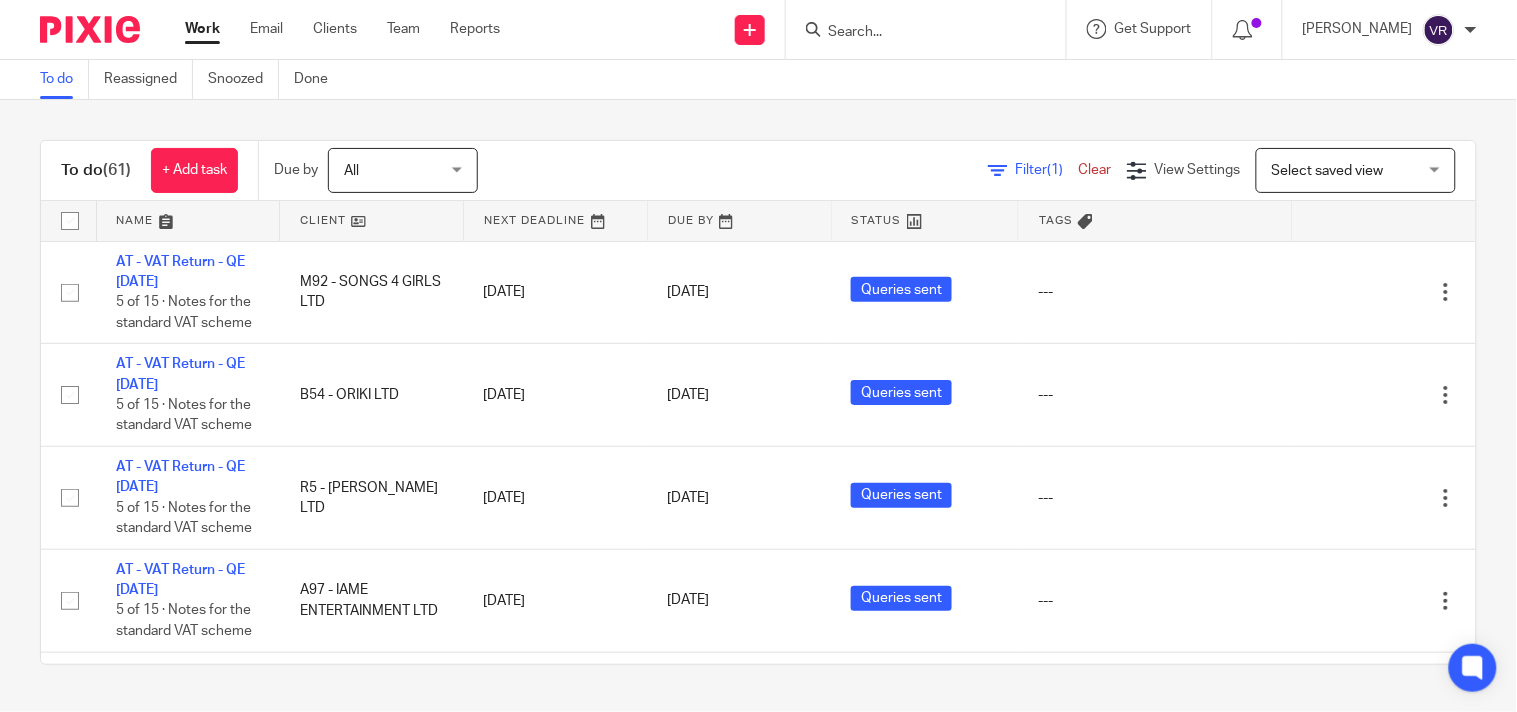 click on "To do
(61)   + Add task    Due by
All
All
Today
Tomorrow
This week
Next week
This month
Next month
All
all     Filter
(1) Clear     View Settings   View Settings     (1) Filters   Clear   Save     Manage saved views
Select saved view
Select saved view
Select saved view
All tasks
Cs01
Dormant
Paye reg
Vat reg
Name     Client     Next Deadline     Due By     Status   Tags       AT - VAT Return - QE 30-06-2025
5
of
15 ·
Notes for the standard VAT scheme
M92 - SONGS 4 GIRLS LTD
29 Jul 2025" at bounding box center (758, 402) 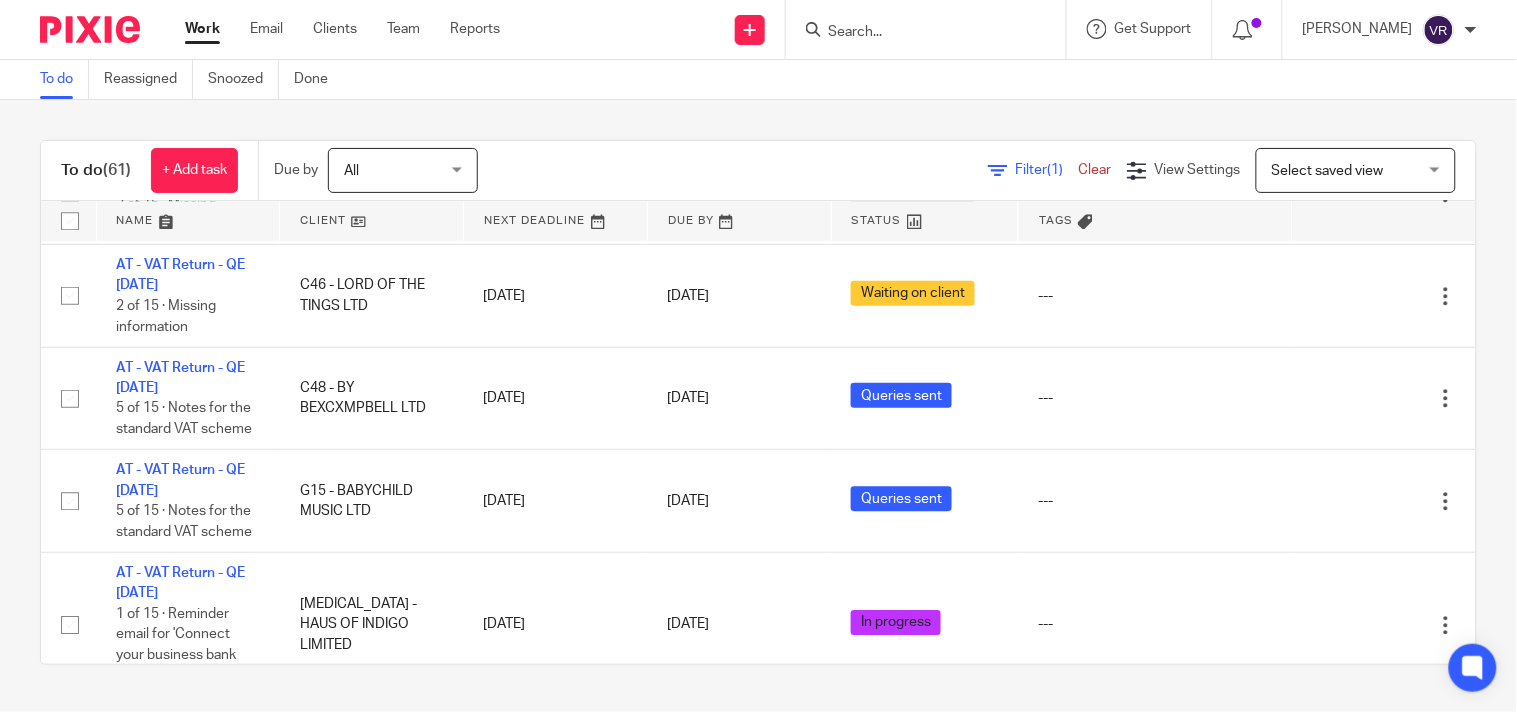 scroll, scrollTop: 1222, scrollLeft: 0, axis: vertical 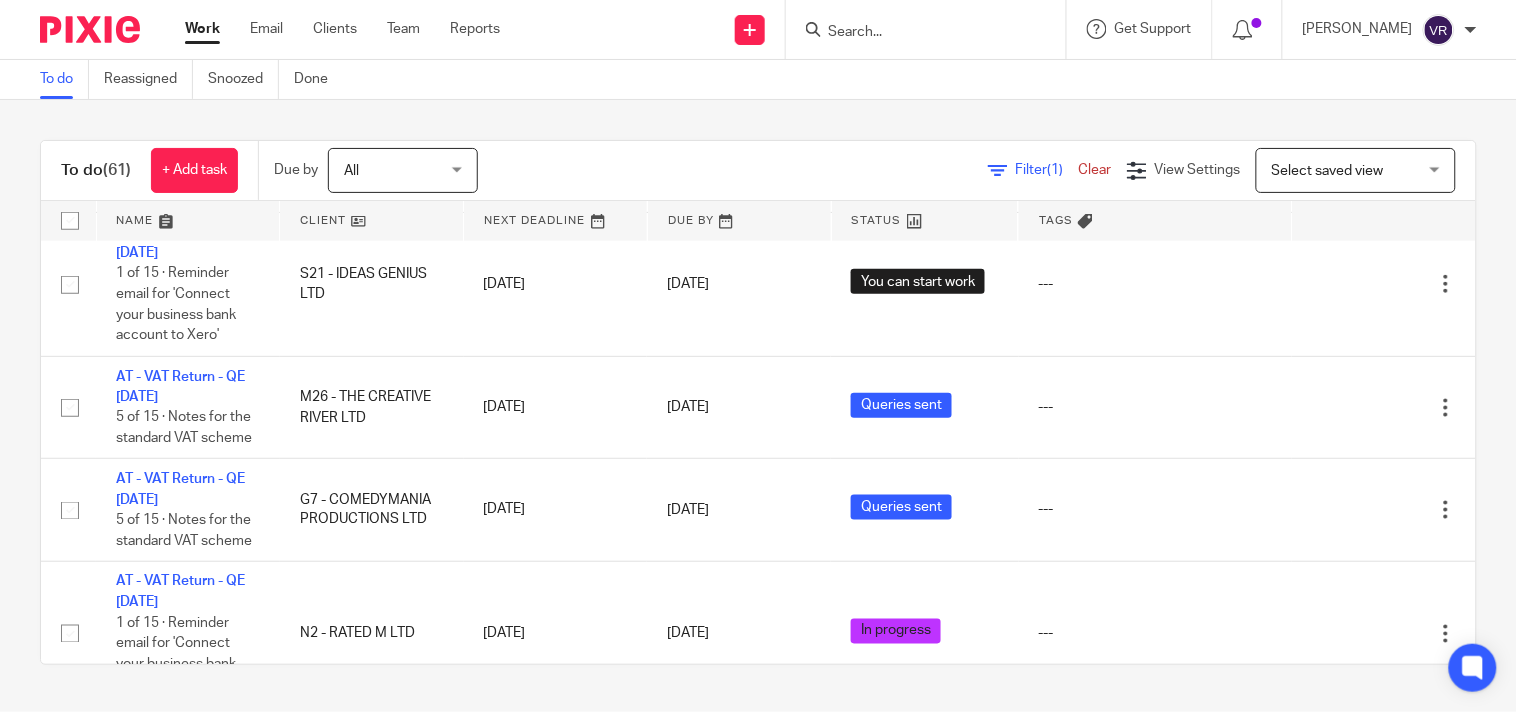 click on "To do
Reassigned
Snoozed
Done" at bounding box center (758, 80) 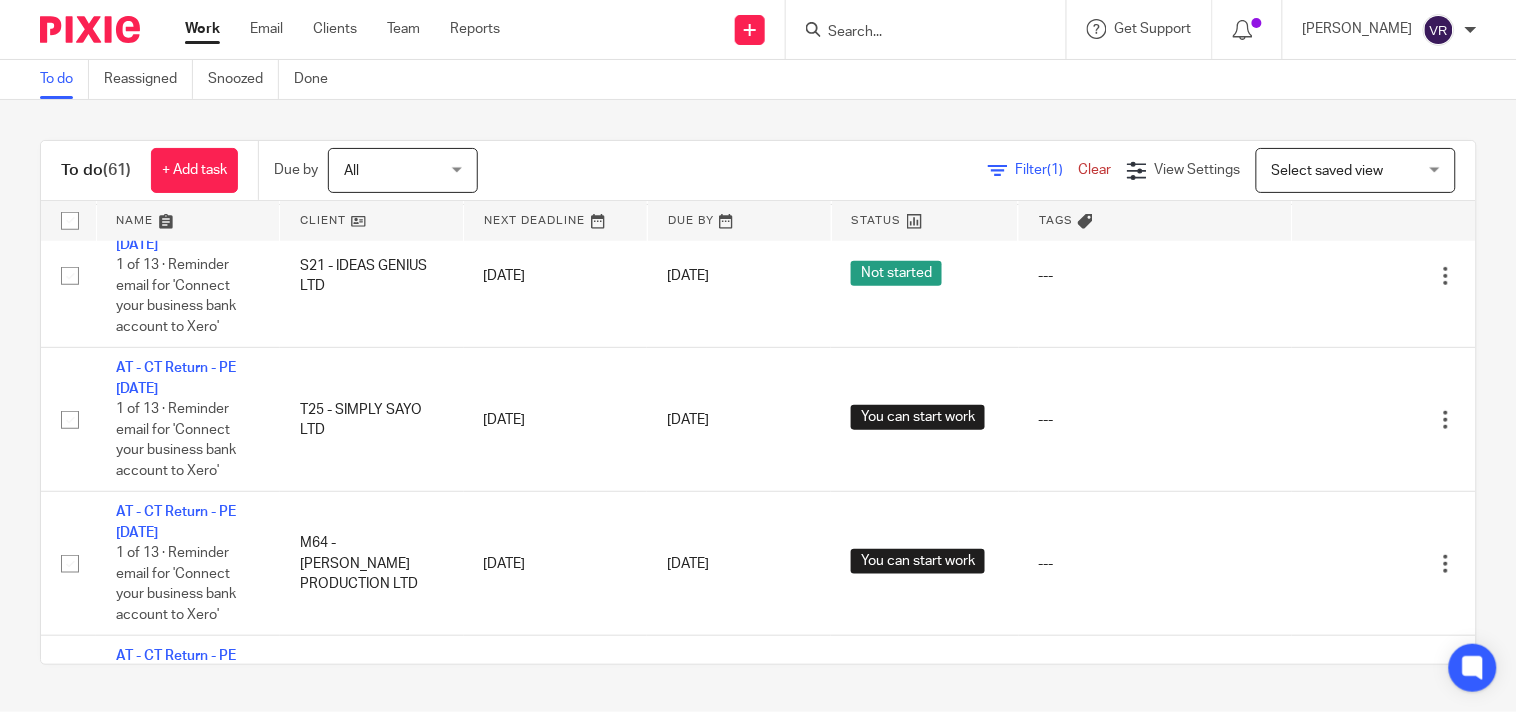 scroll, scrollTop: 1234, scrollLeft: 0, axis: vertical 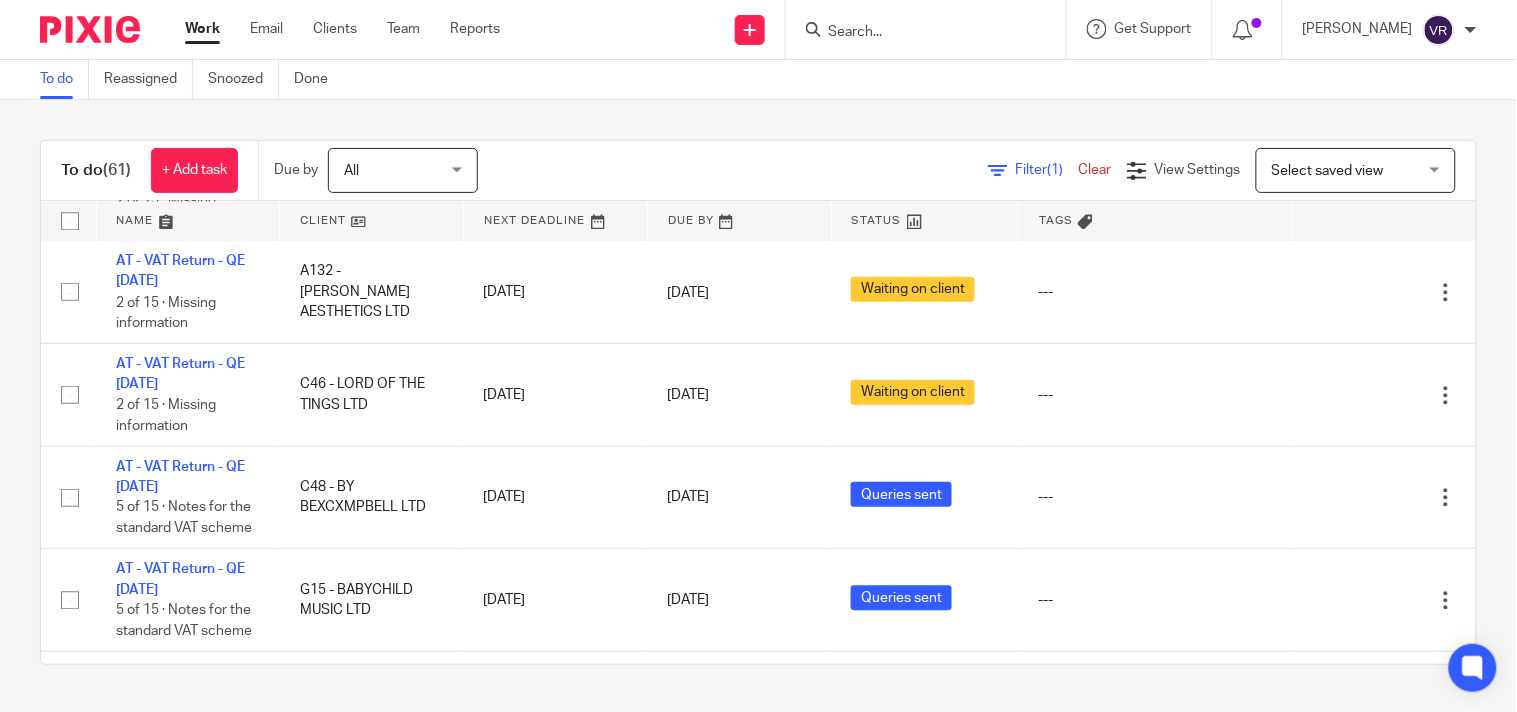 click at bounding box center (916, 33) 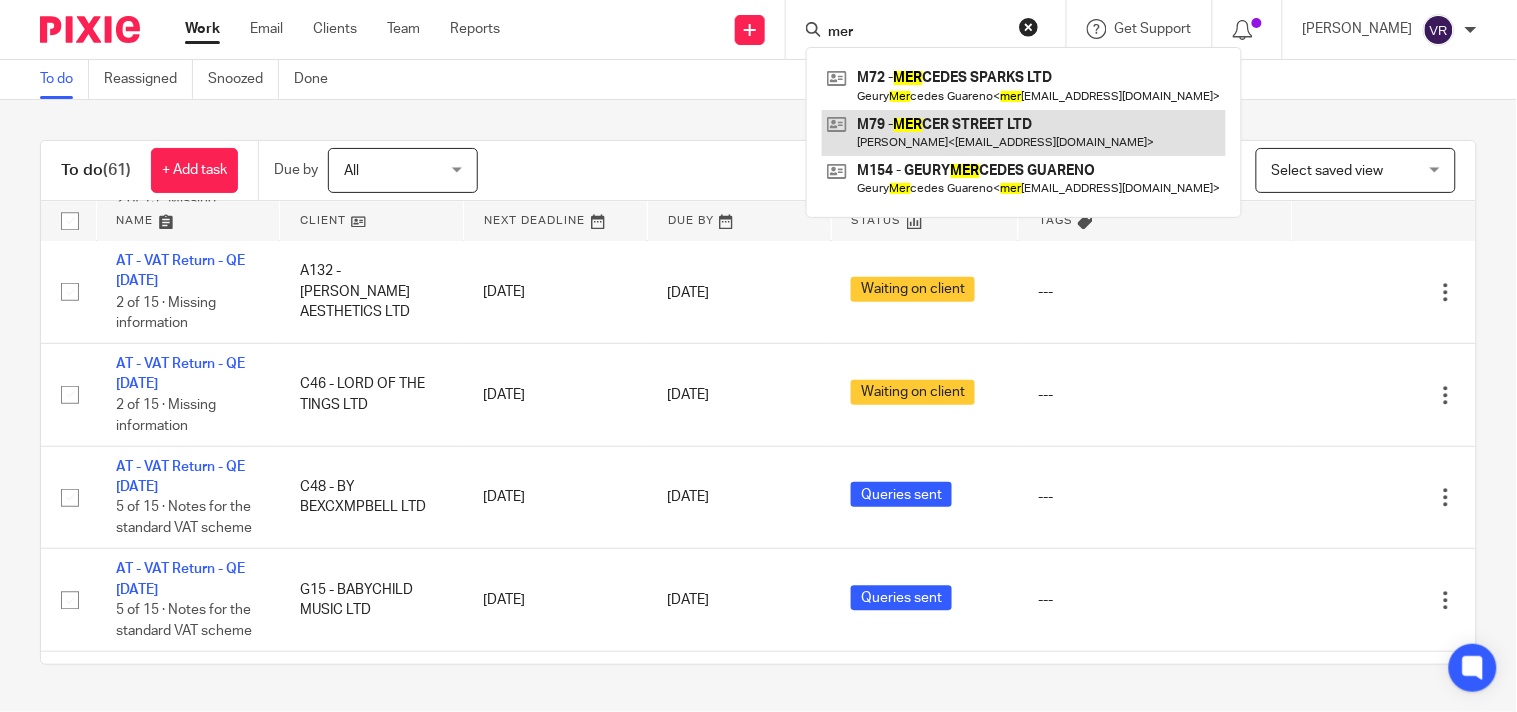type on "mer" 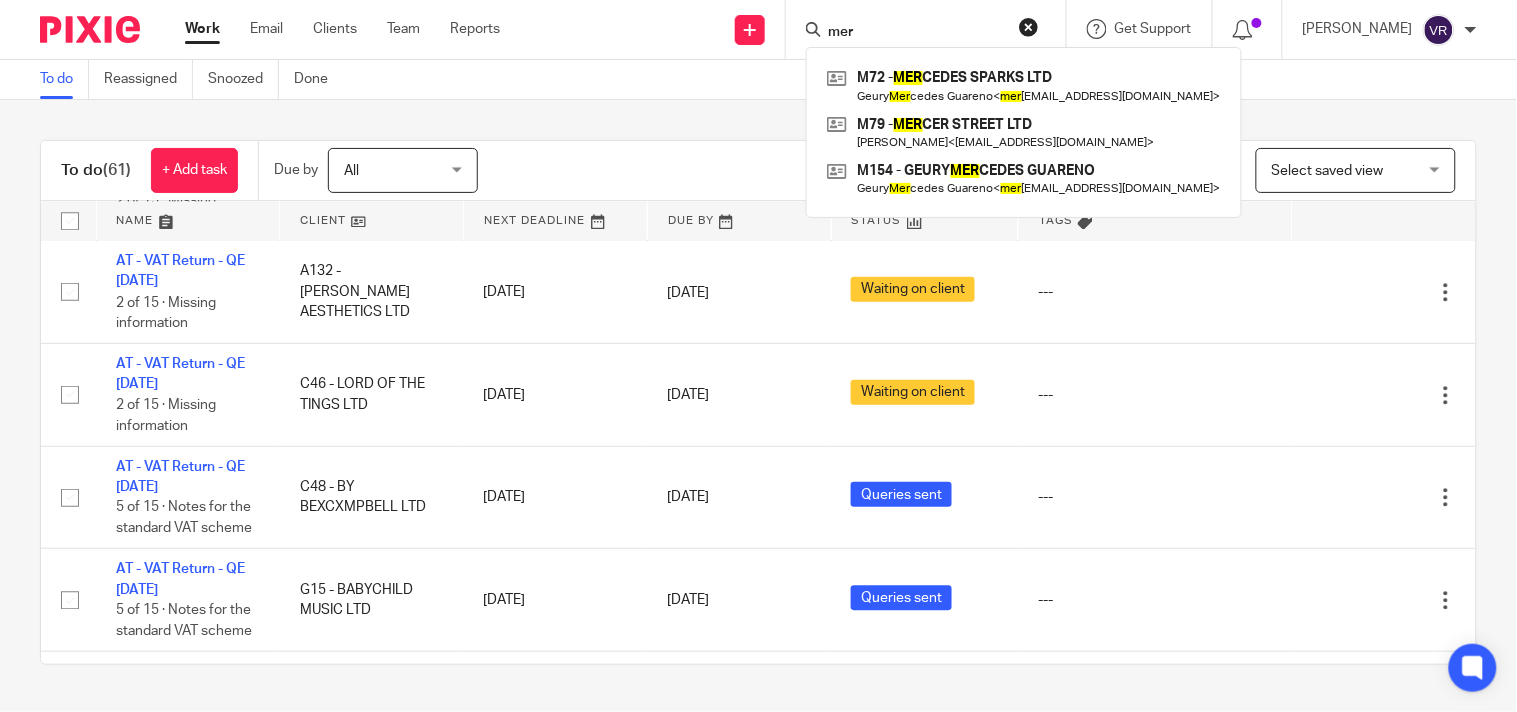 click on "To do
(61)   + Add task    Due by
All
All
Today
Tomorrow
This week
Next week
This month
Next month
All
all     Filter
(1) Clear     View Settings   View Settings     (1) Filters   Clear   Save     Manage saved views
Select saved view
Select saved view
Select saved view
All tasks
Cs01
Dormant
Paye reg
Vat reg
Name     Client     Next Deadline     Due By     Status   Tags       AT - VAT Return - QE 30-06-2025
5
of
15 ·
Notes for the standard VAT scheme
M92 - SONGS 4 GIRLS LTD
29 Jul 2025" at bounding box center [758, 402] 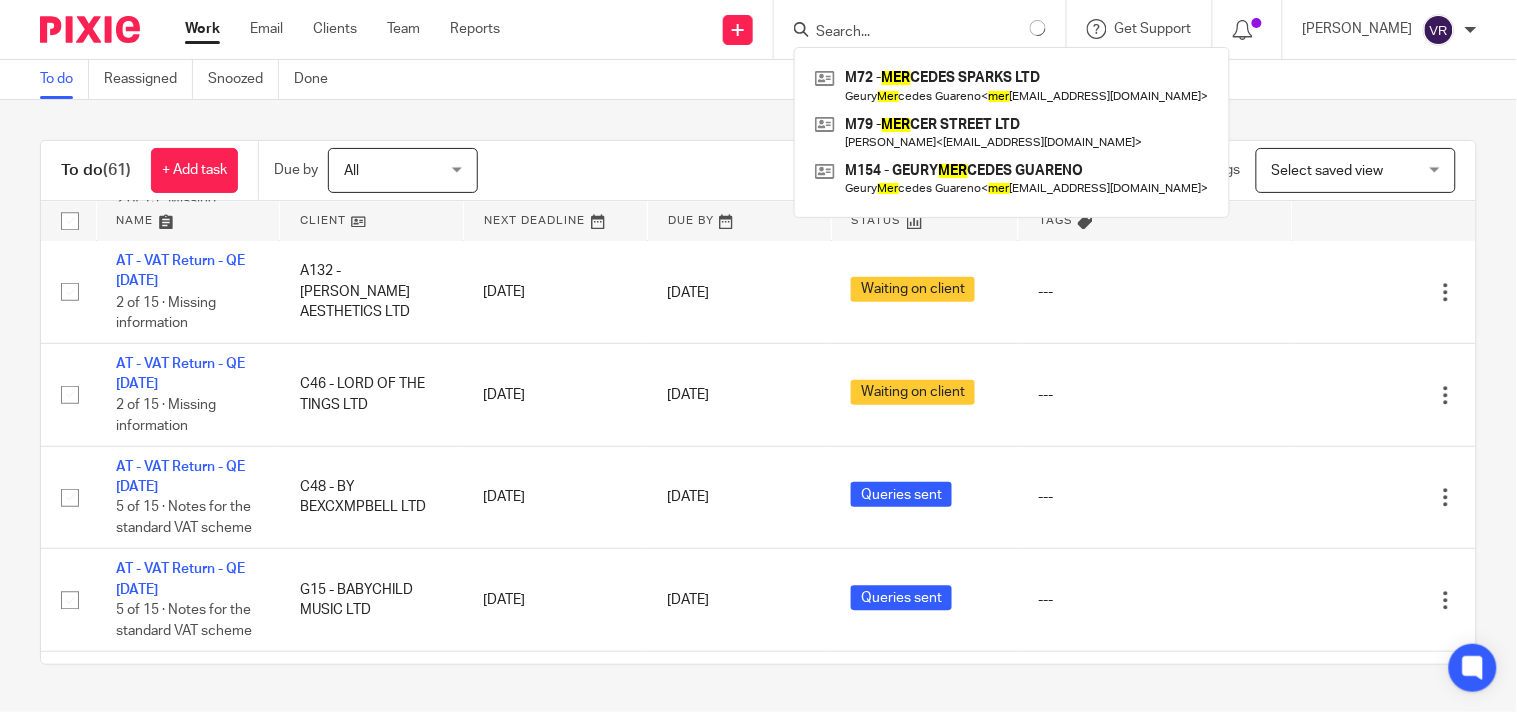 click on "To do
(61)   + Add task    Due by
All
All
Today
Tomorrow
This week
Next week
This month
Next month
All
all     Filter
(1) Clear     View Settings   View Settings     (1) Filters   Clear   Save     Manage saved views
Select saved view
Select saved view
Select saved view
All tasks
Cs01
Dormant
Paye reg
Vat reg
Name     Client     Next Deadline     Due By     Status   Tags       AT - VAT Return - QE 30-06-2025
5
of
15 ·
Notes for the standard VAT scheme
M92 - SONGS 4 GIRLS LTD
29 Jul 2025" at bounding box center (758, 402) 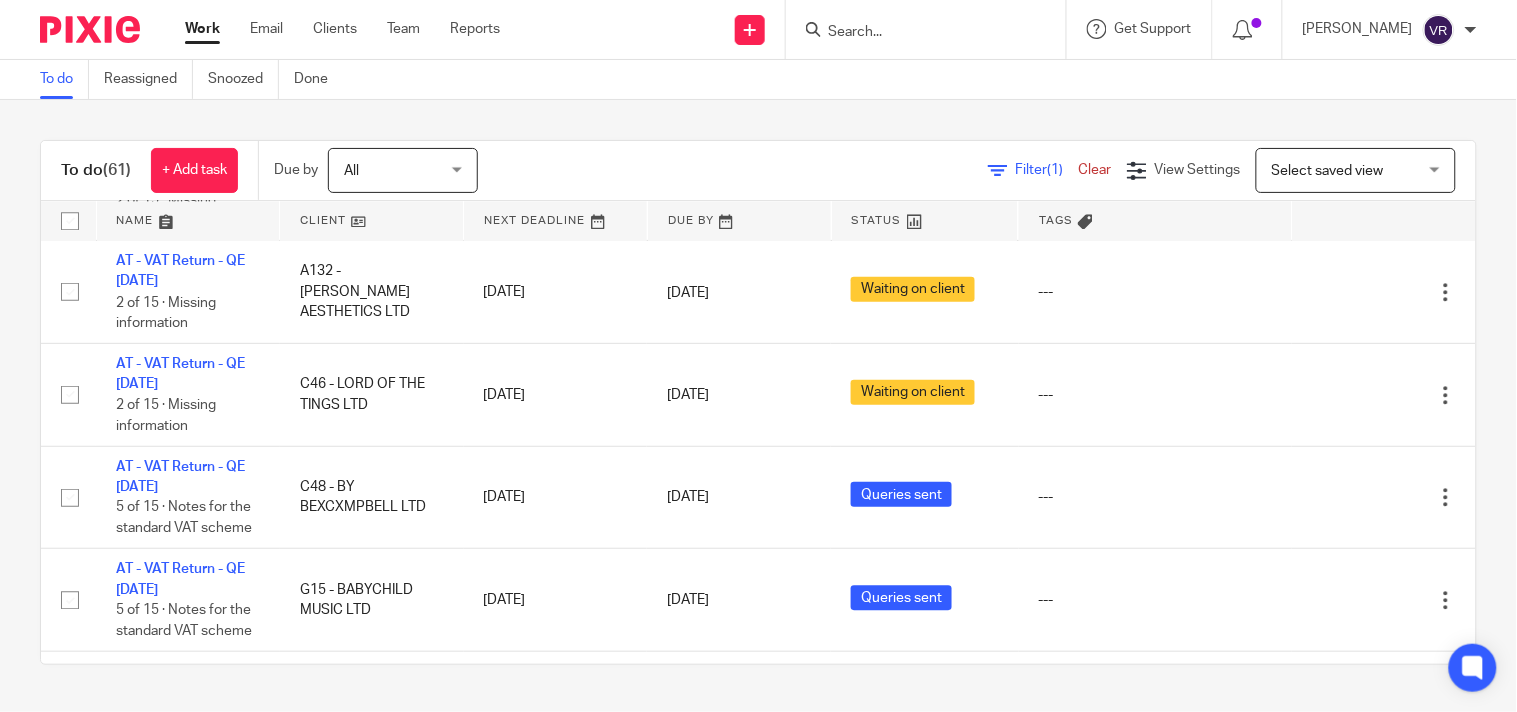 click on "To do
(61)   + Add task    Due by
All
All
Today
Tomorrow
This week
Next week
This month
Next month
All
all     Filter
(1) Clear     View Settings   View Settings     (1) Filters   Clear   Save     Manage saved views
Select saved view
Select saved view
Select saved view
All tasks
Cs01
Dormant
Paye reg
Vat reg
Name     Client     Next Deadline     Due By     Status   Tags       AT - VAT Return - QE 30-06-2025
5
of
15 ·
Notes for the standard VAT scheme
M92 - SONGS 4 GIRLS LTD
29 Jul 2025" at bounding box center [758, 402] 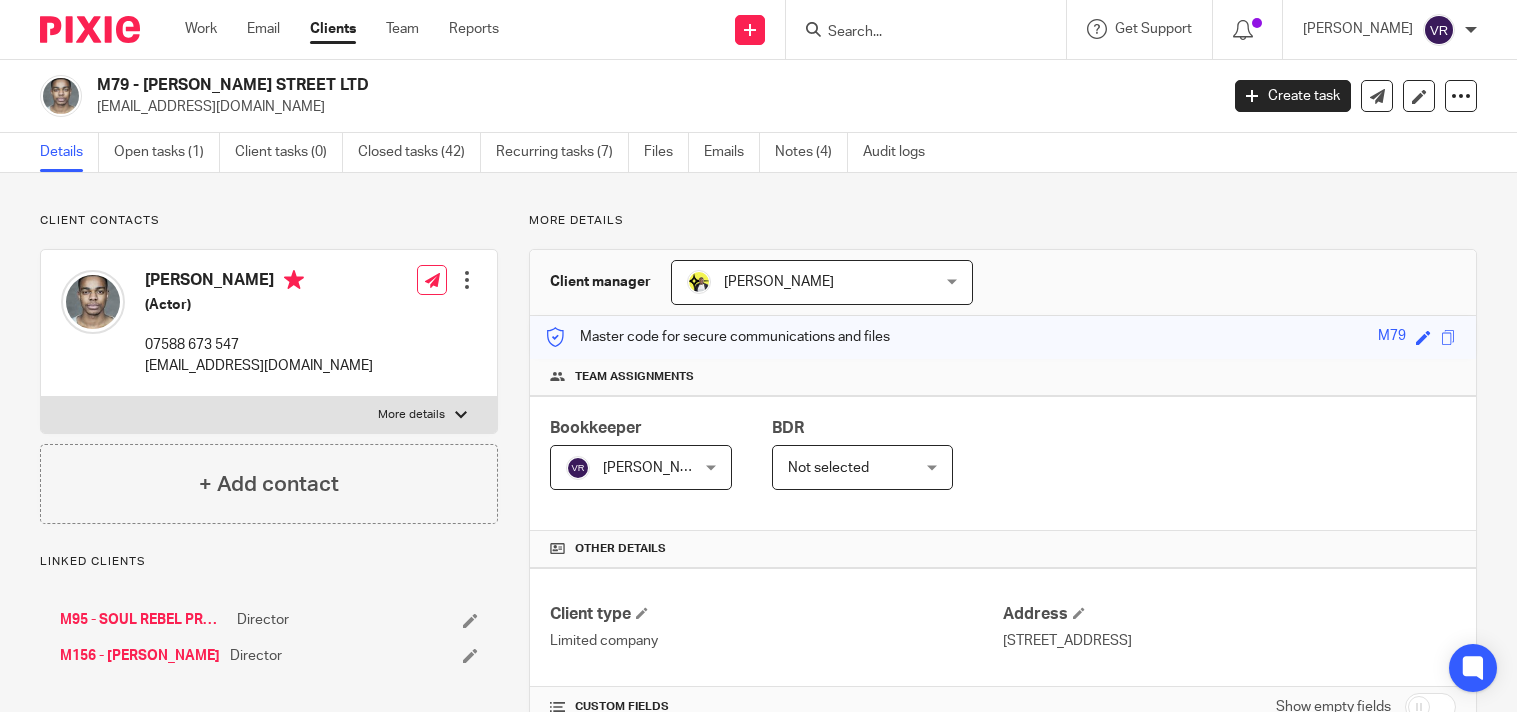 scroll, scrollTop: 0, scrollLeft: 0, axis: both 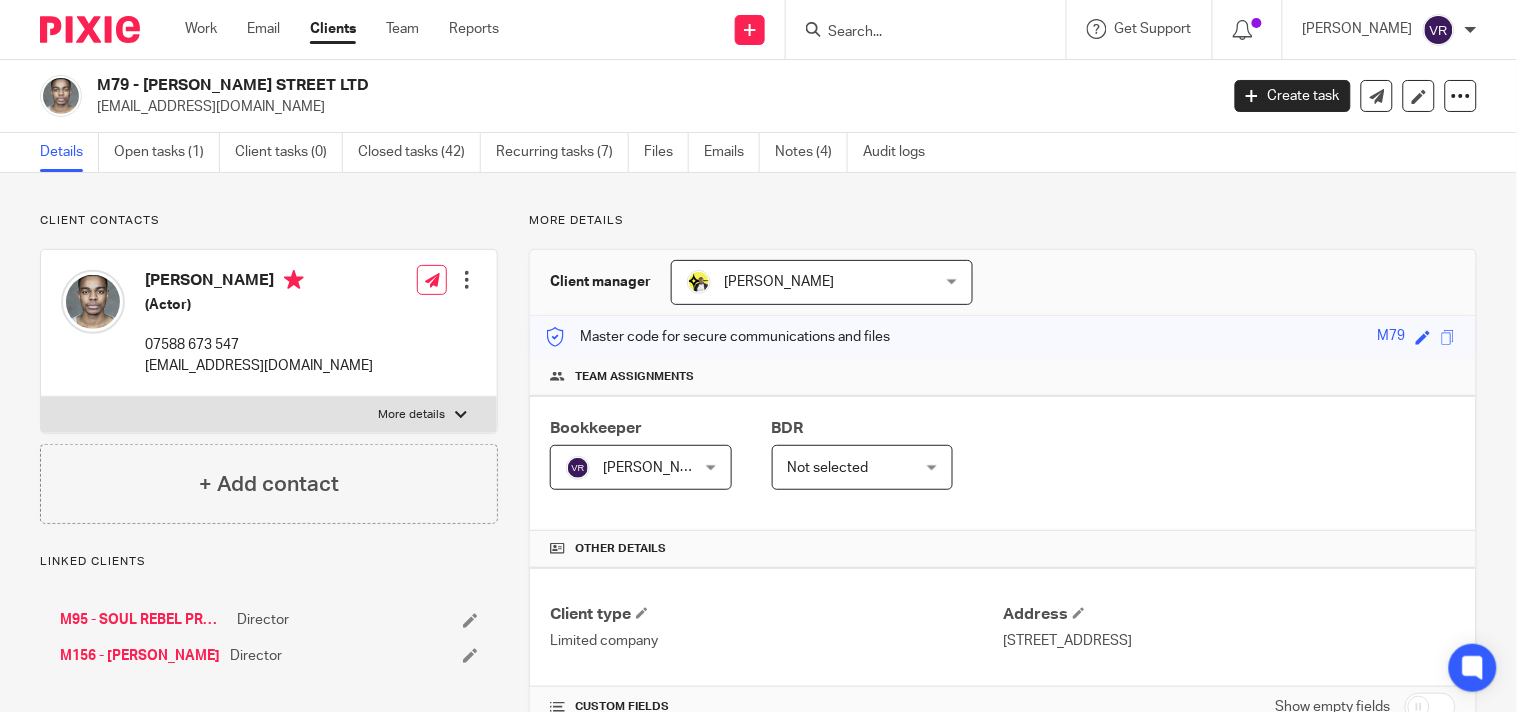 drag, startPoint x: 151, startPoint y: 78, endPoint x: 261, endPoint y: 90, distance: 110.65261 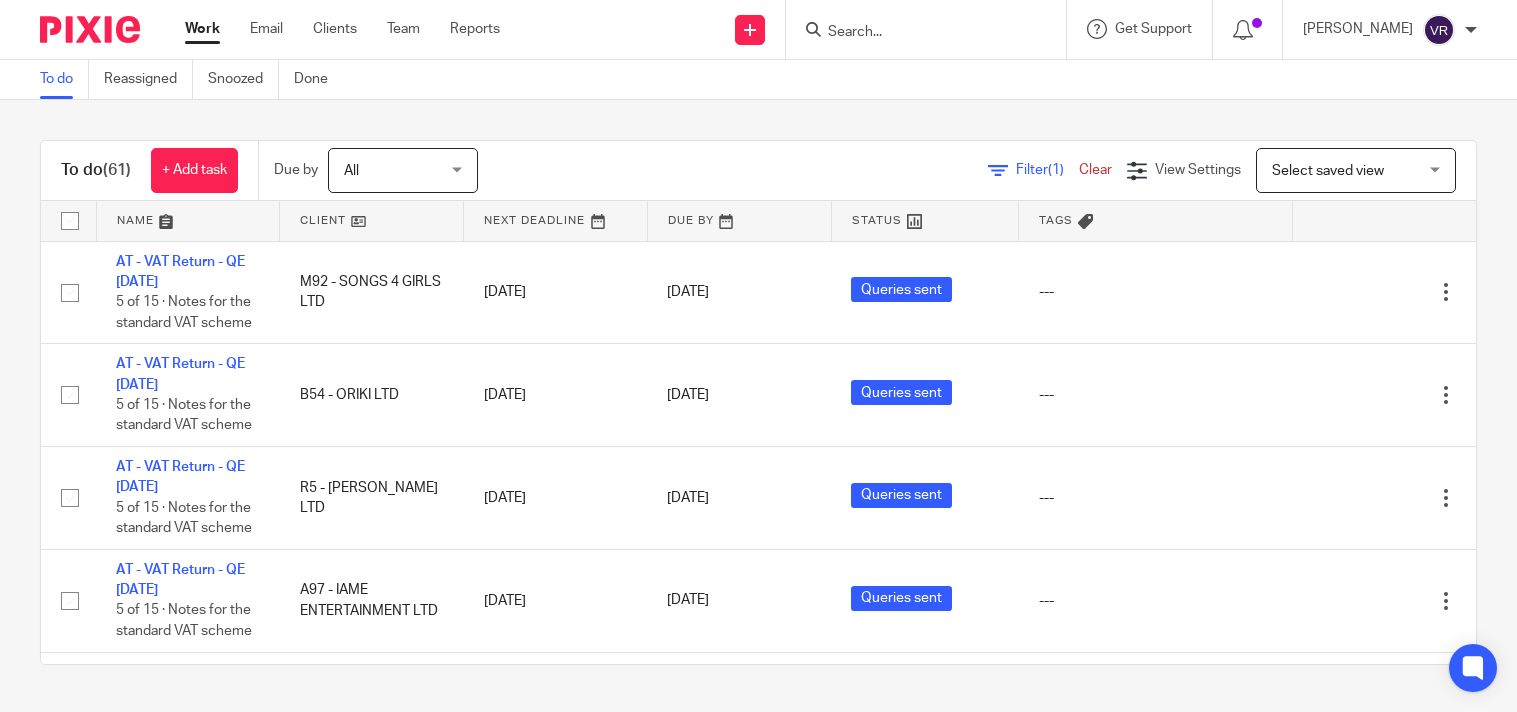 scroll, scrollTop: 0, scrollLeft: 0, axis: both 